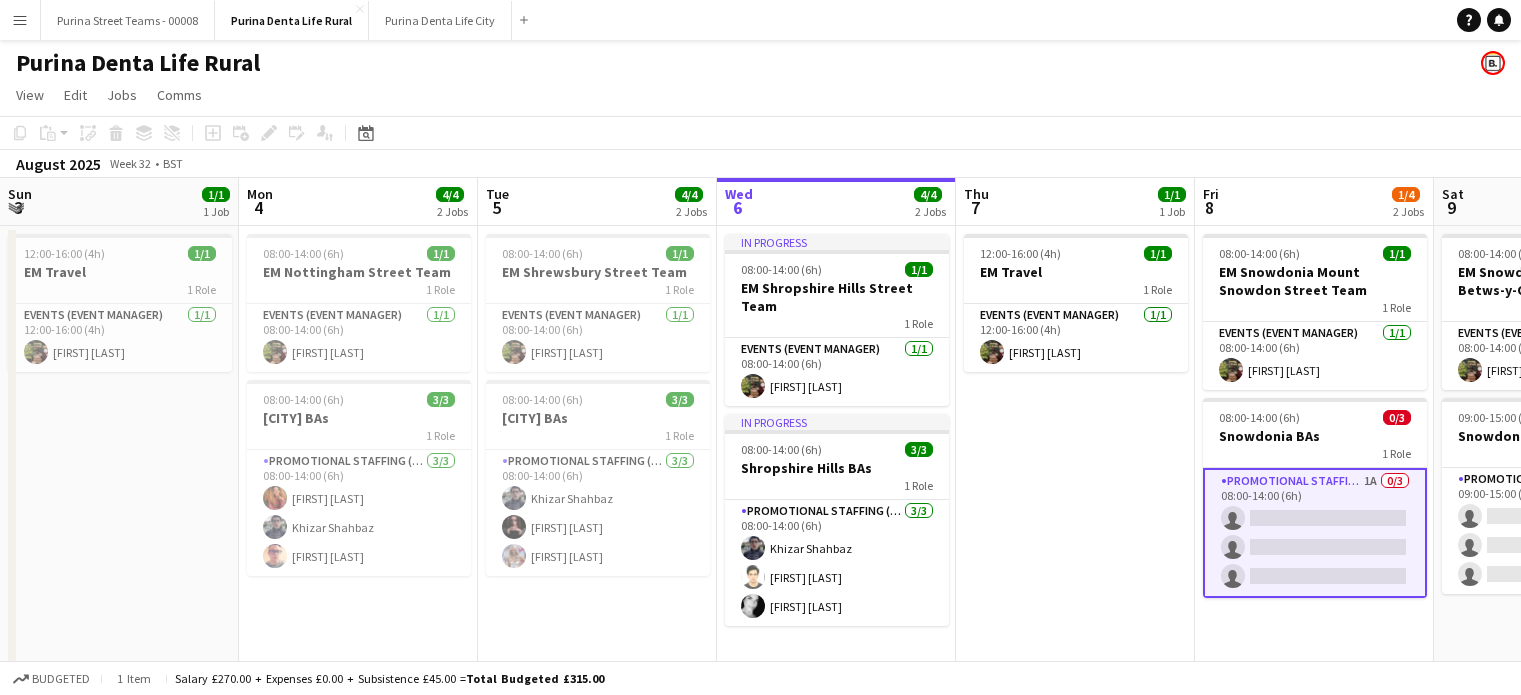 scroll, scrollTop: 0, scrollLeft: 0, axis: both 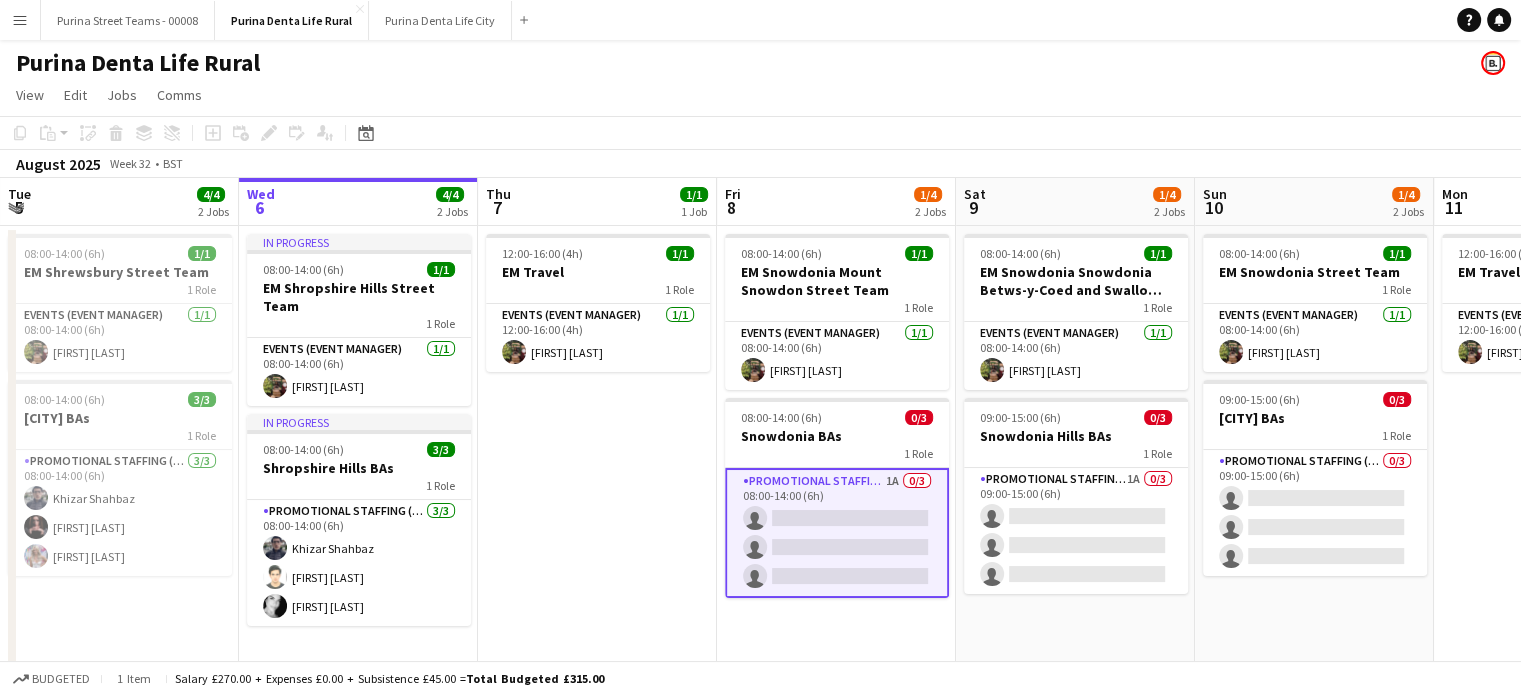 click on "Promotional Staffing (Brand Ambassadors)   1A   0/3   08:00-14:00 (6h)
single-neutral-actions
single-neutral-actions
single-neutral-actions" at bounding box center (837, 533) 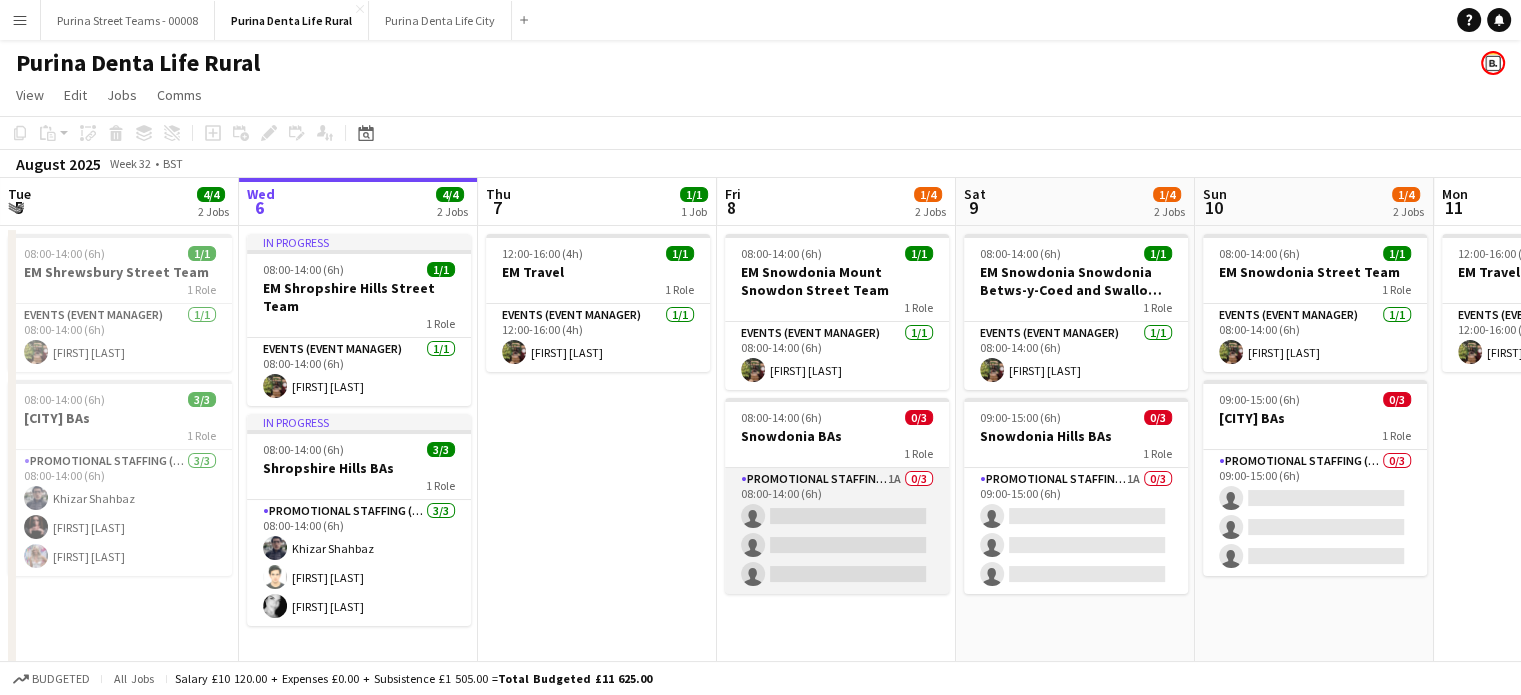 click on "Promotional Staffing (Brand Ambassadors)   1A   0/3   08:00-14:00 (6h)
single-neutral-actions
single-neutral-actions
single-neutral-actions" at bounding box center (837, 531) 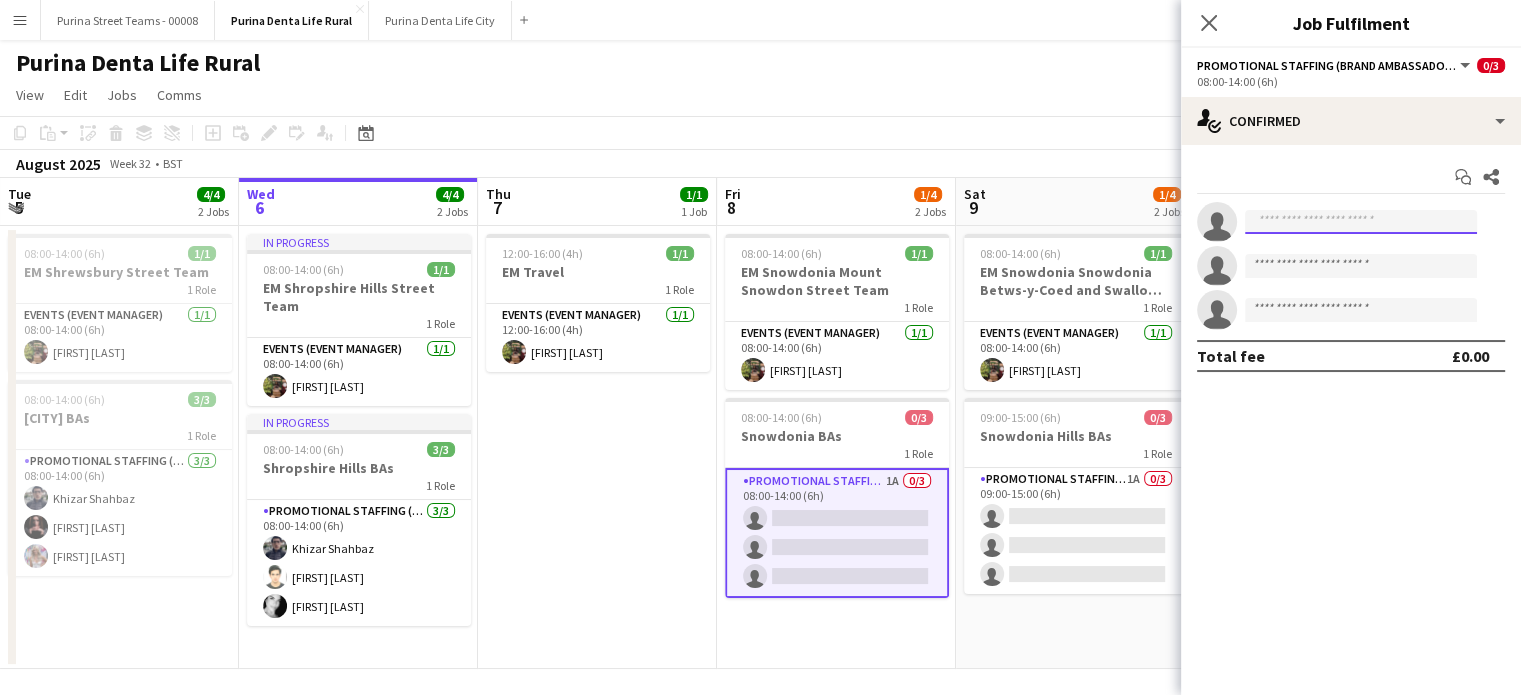 click at bounding box center (1361, 222) 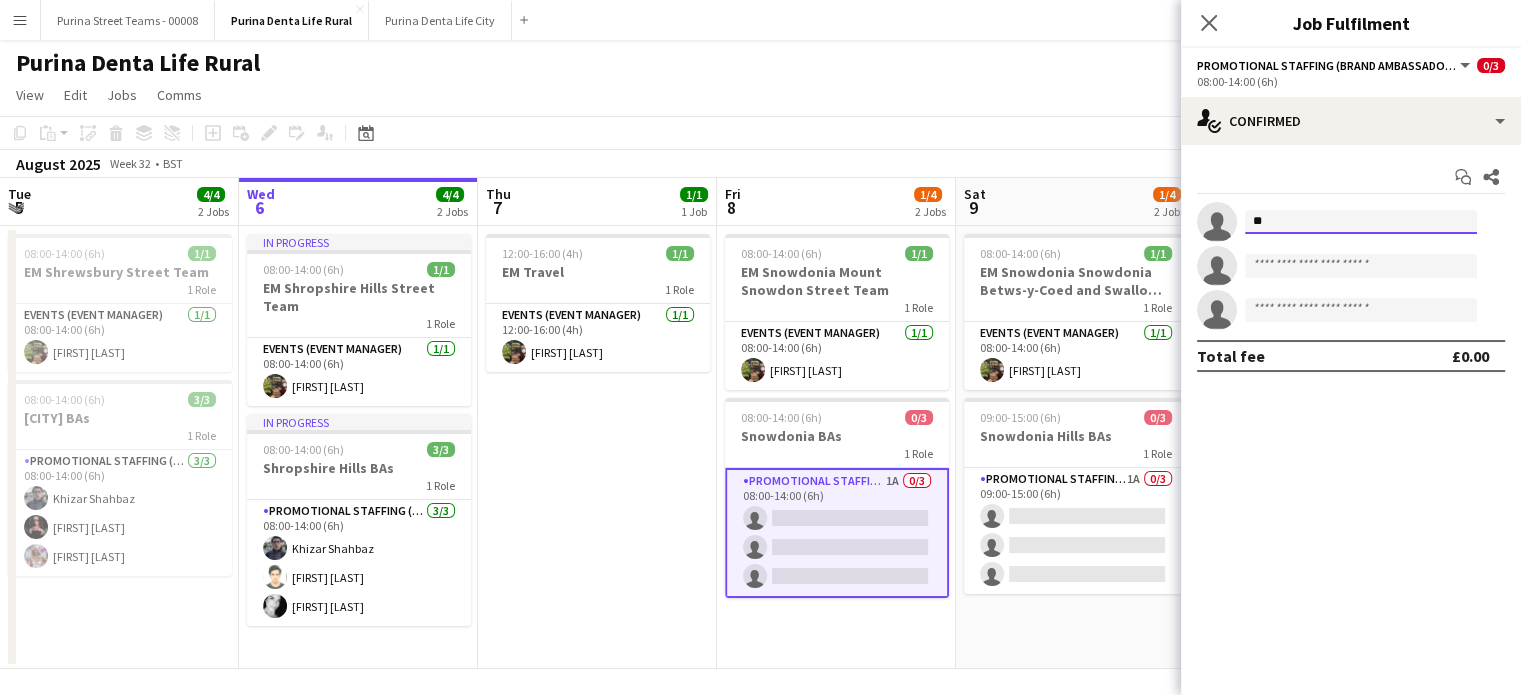 type on "*" 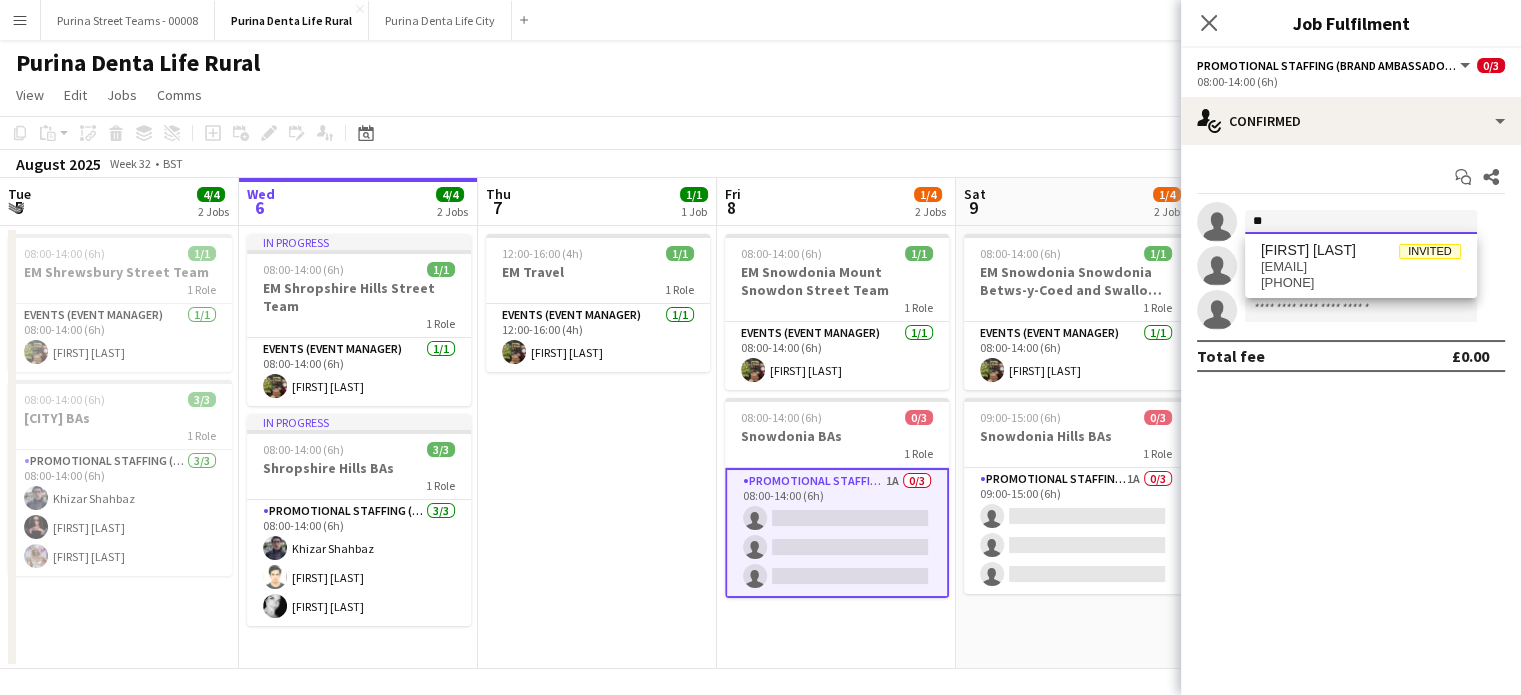 type on "*" 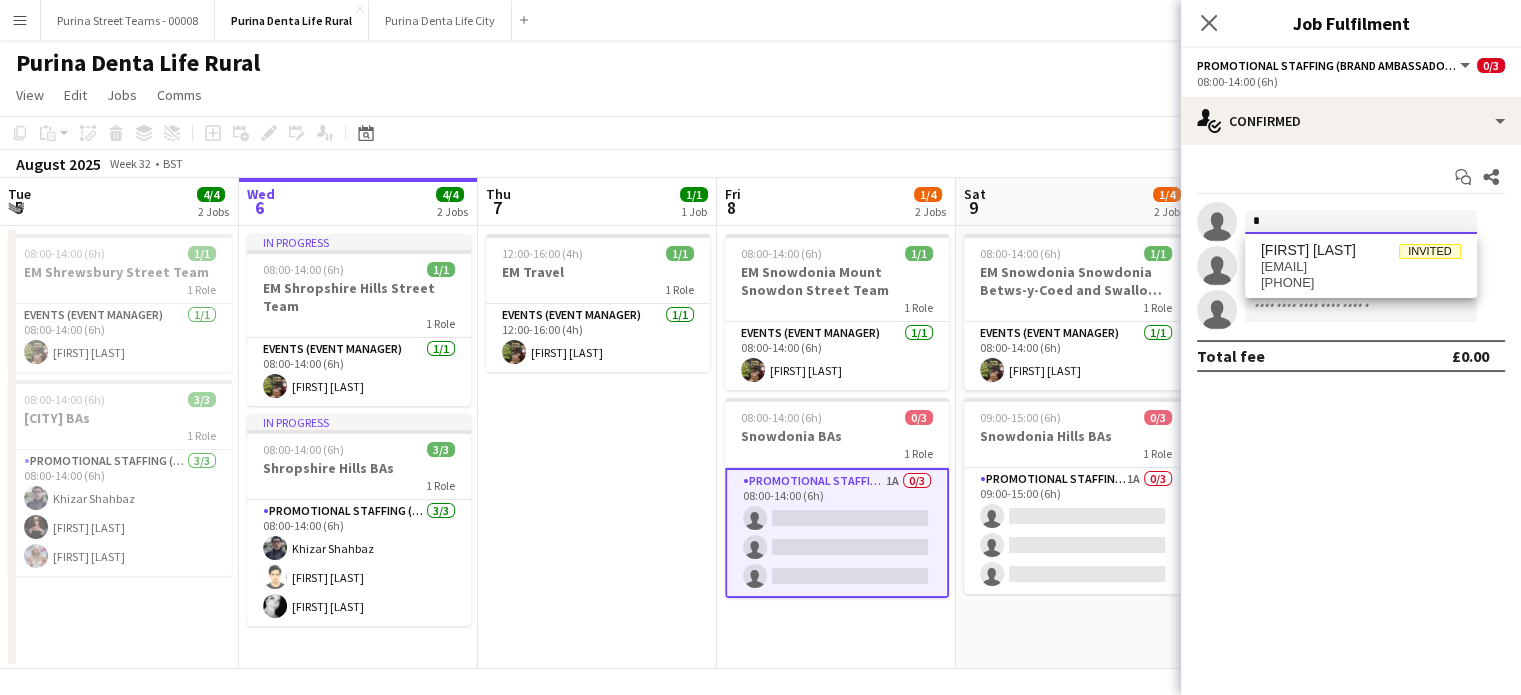 type 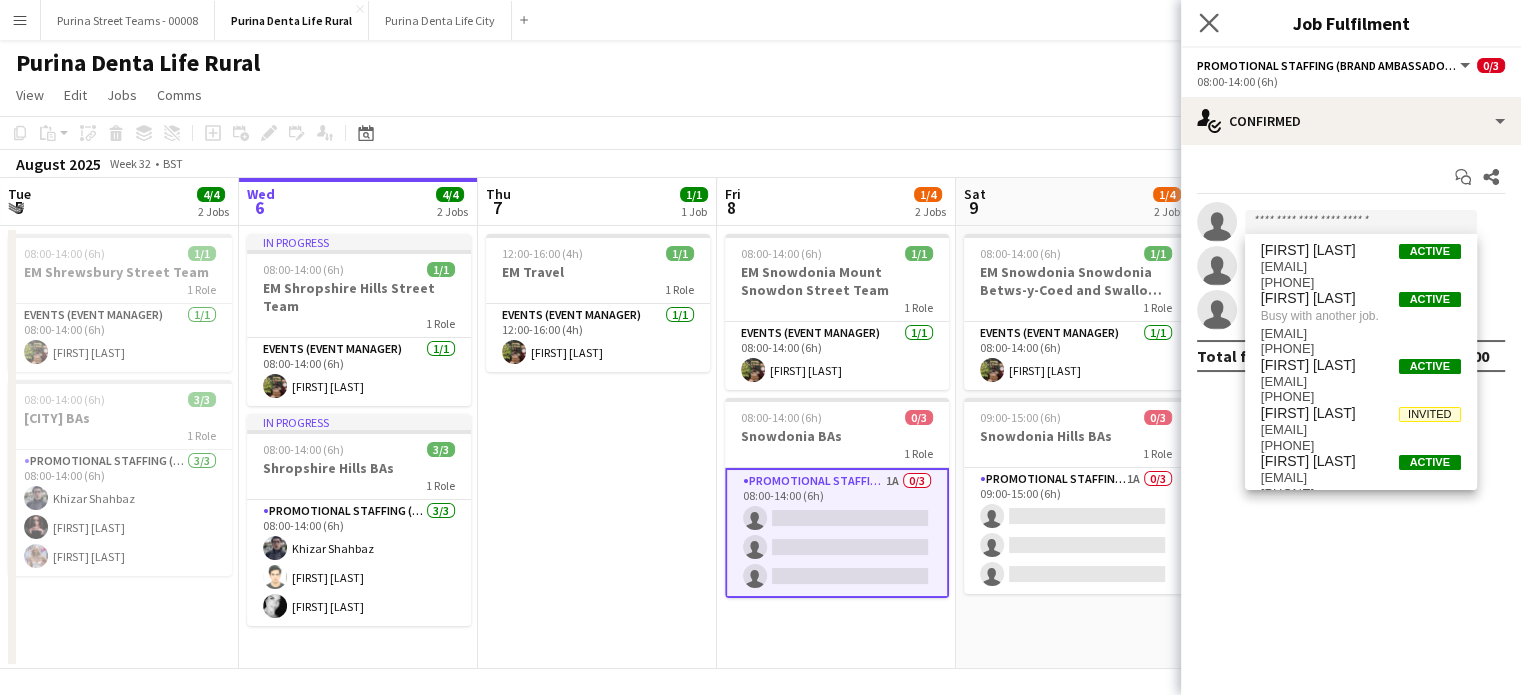 click on "Close pop-in" 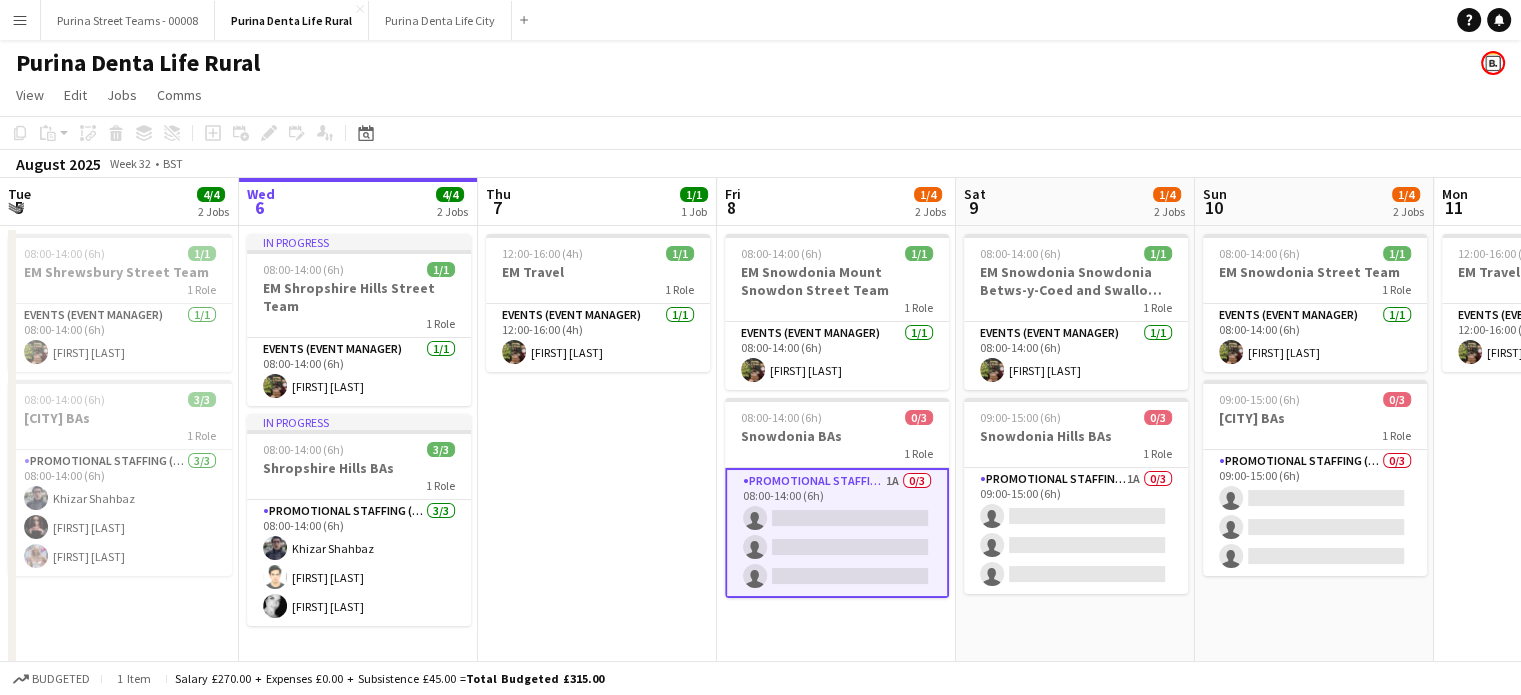 click on "12:00-16:00 (4h)    1/1   EM Travel   1 Role   Events (Event Manager)   1/1   12:00-16:00 (4h)
[FIRST] [LAST]" at bounding box center [597, 447] 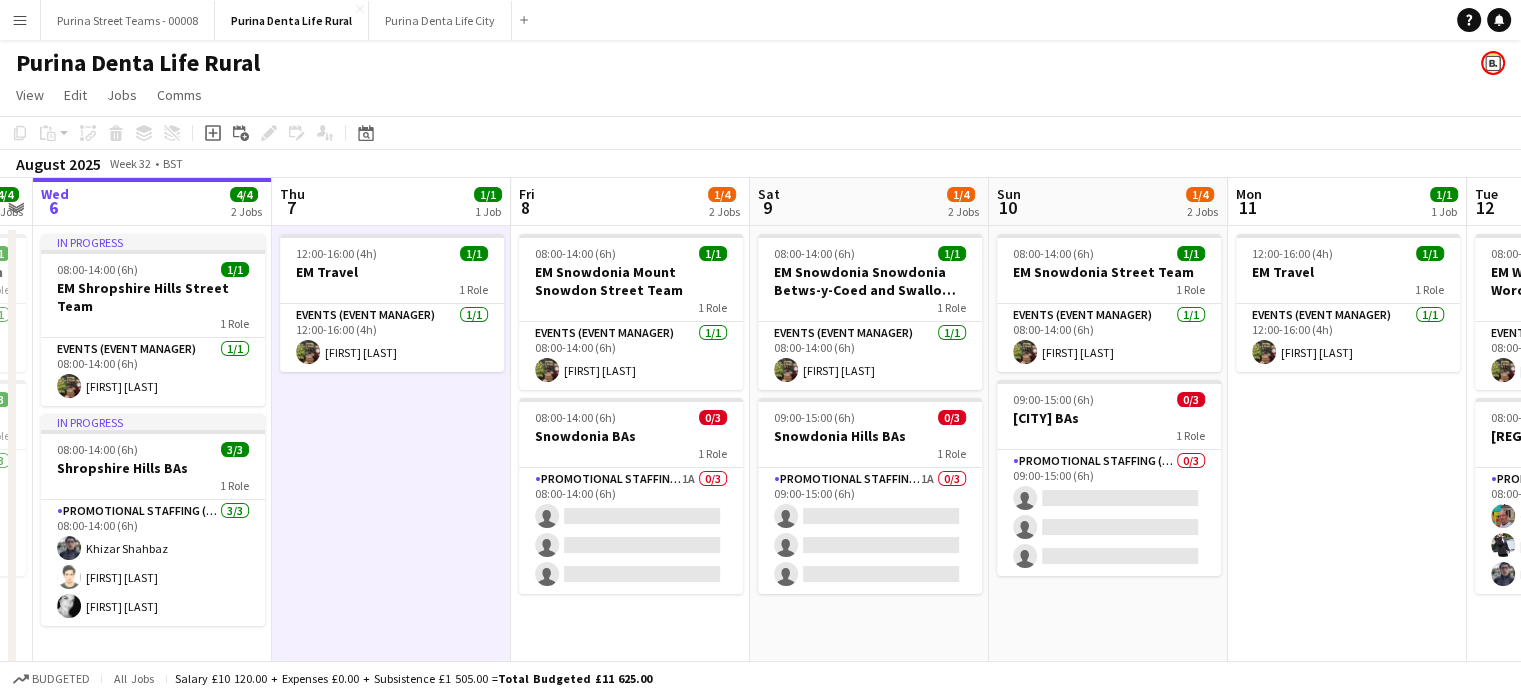drag, startPoint x: 624, startPoint y: 503, endPoint x: 419, endPoint y: 494, distance: 205.19746 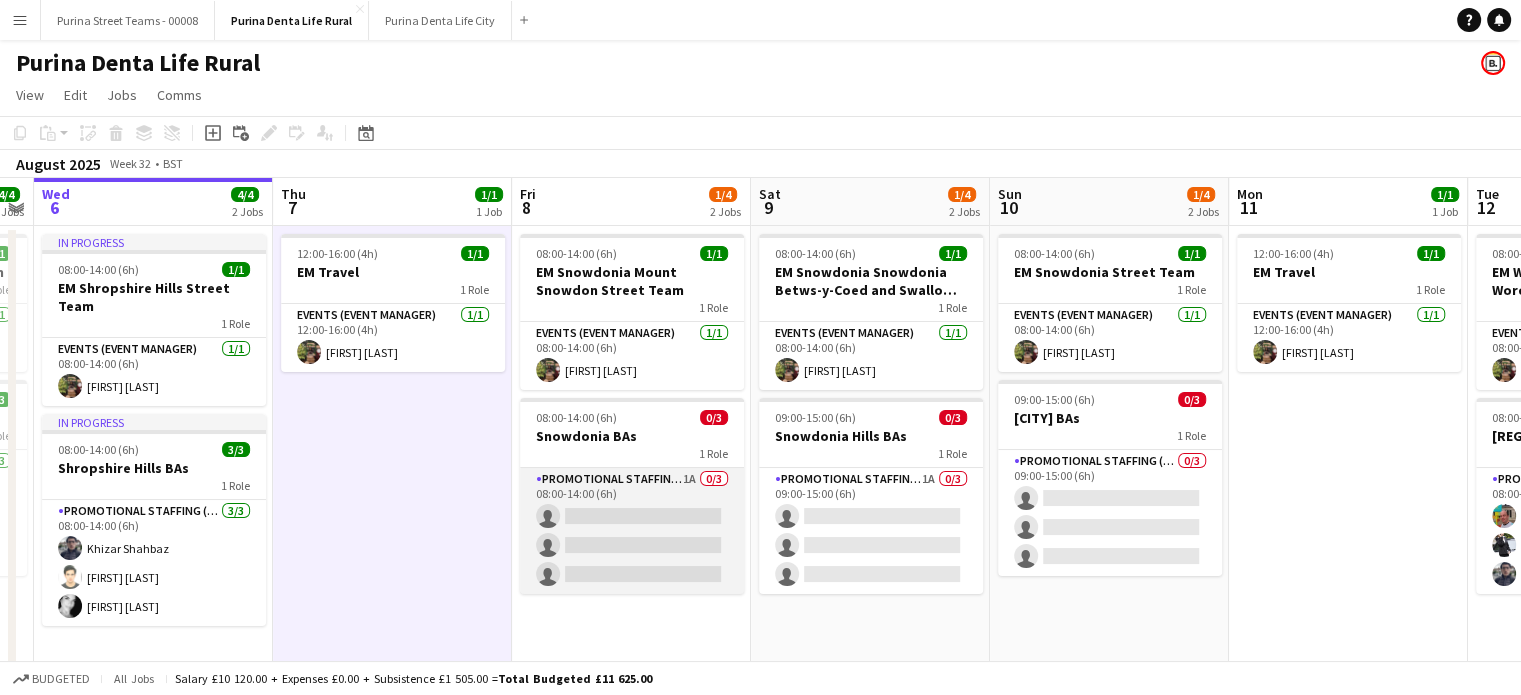 click on "Promotional Staffing (Brand Ambassadors)   1A   0/3   08:00-14:00 (6h)
single-neutral-actions
single-neutral-actions
single-neutral-actions" at bounding box center (632, 531) 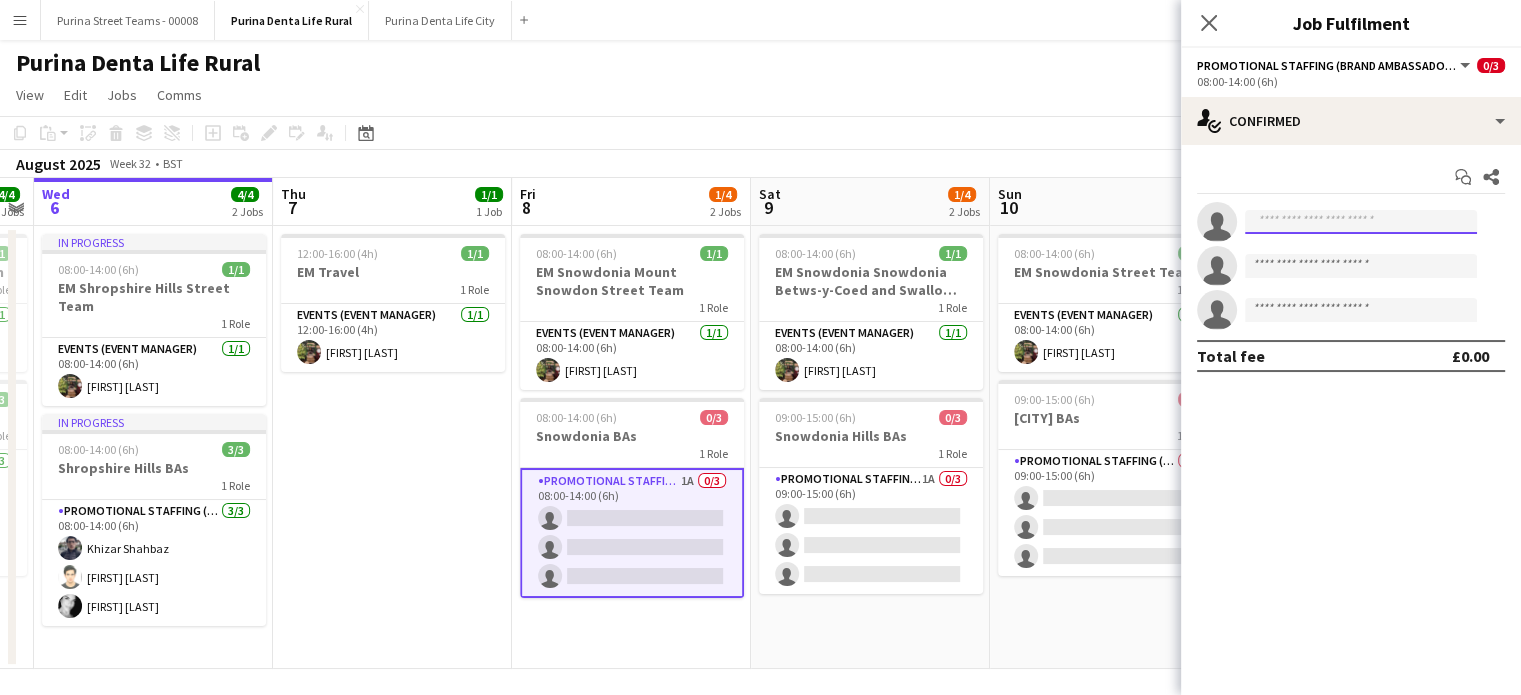 click at bounding box center [1361, 222] 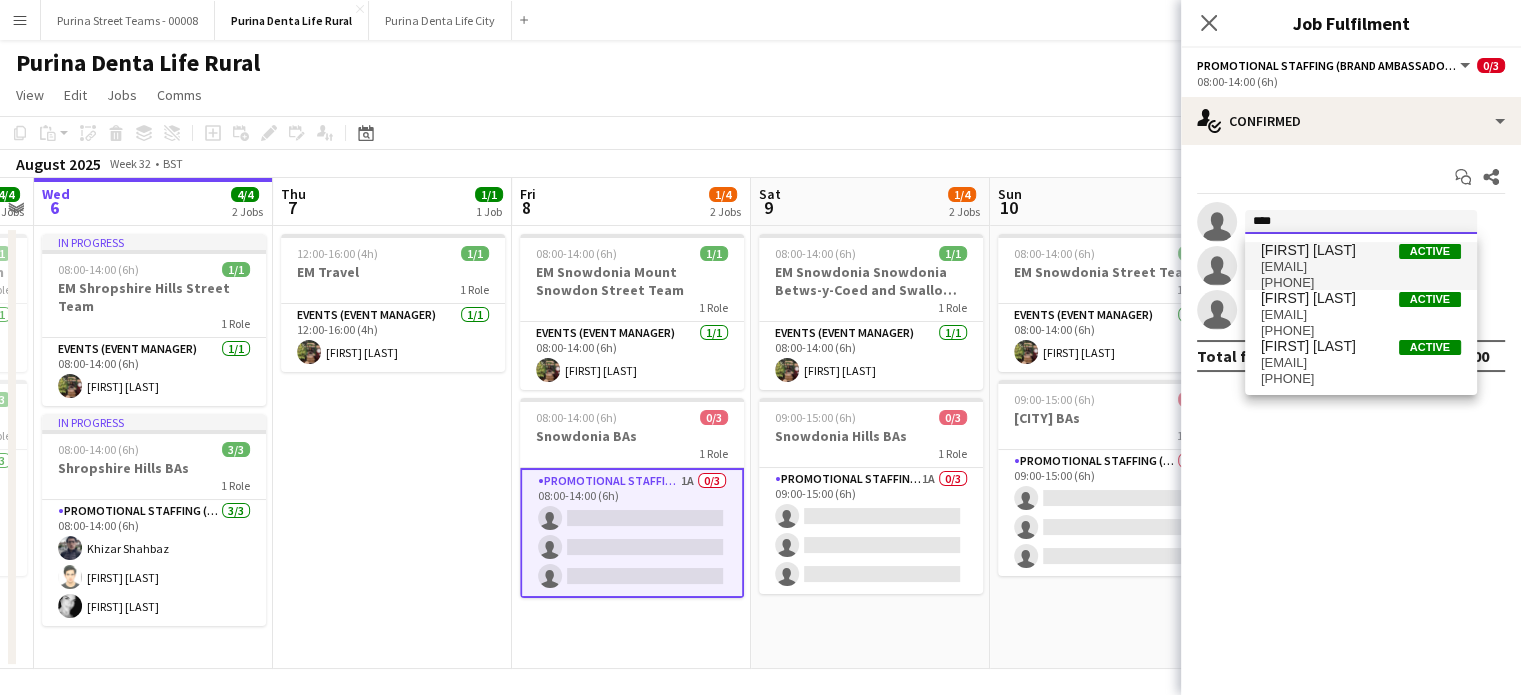 type on "****" 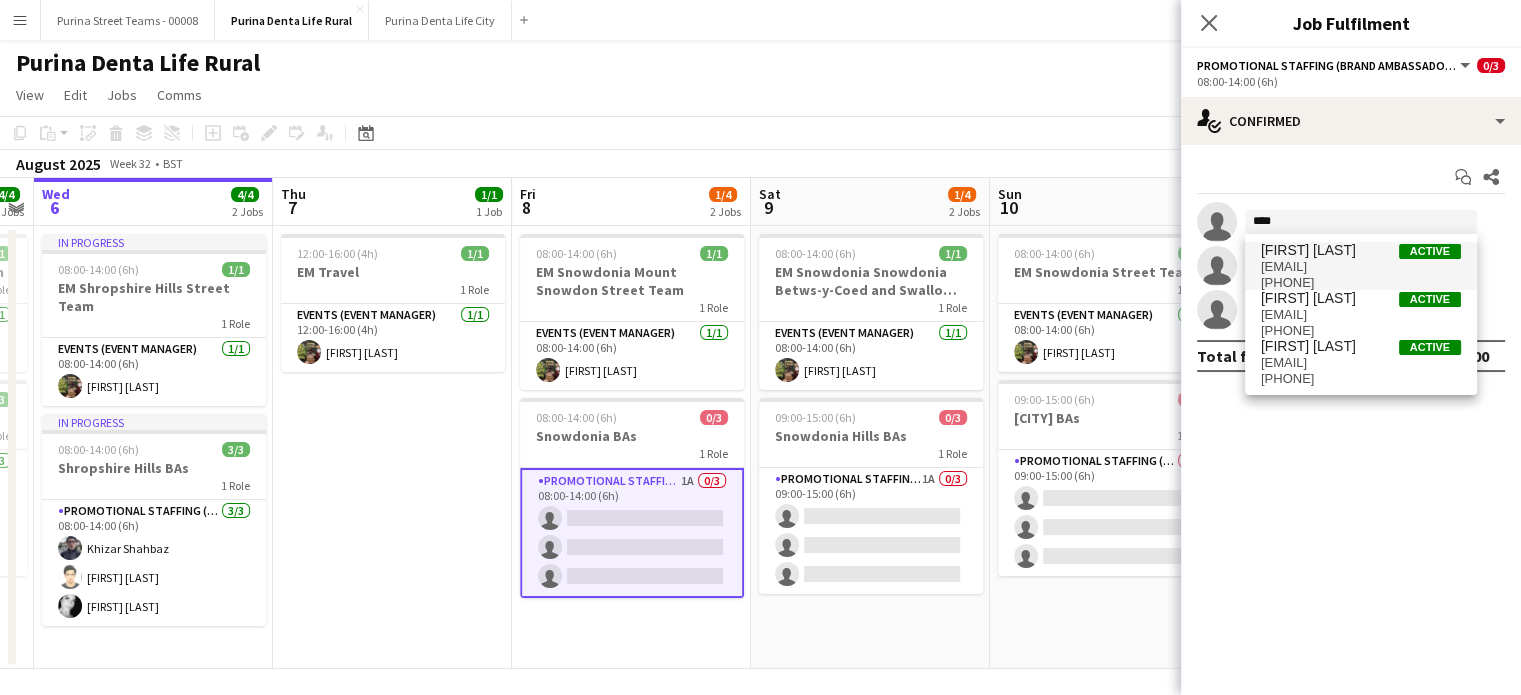 click on "[FIRST] [LAST]" at bounding box center (1308, 250) 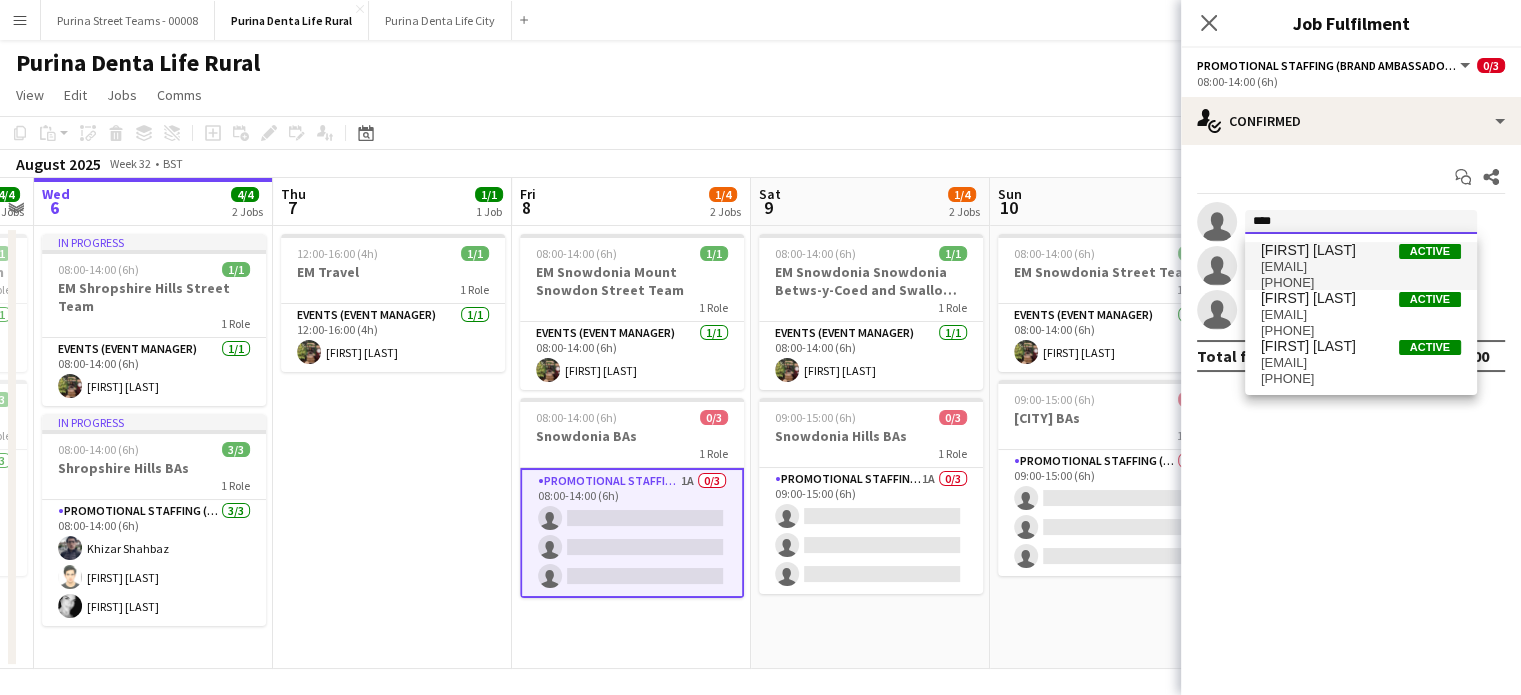 type 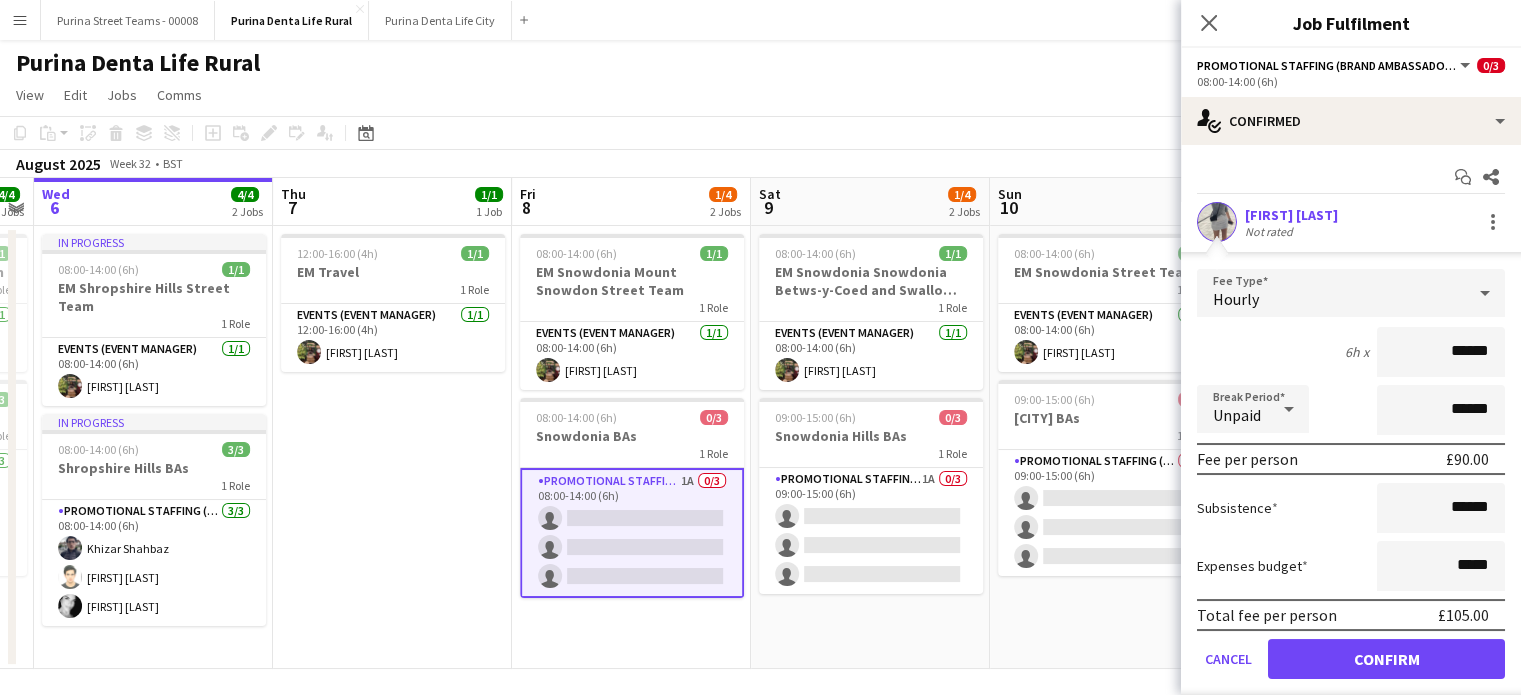 click at bounding box center [1217, 222] 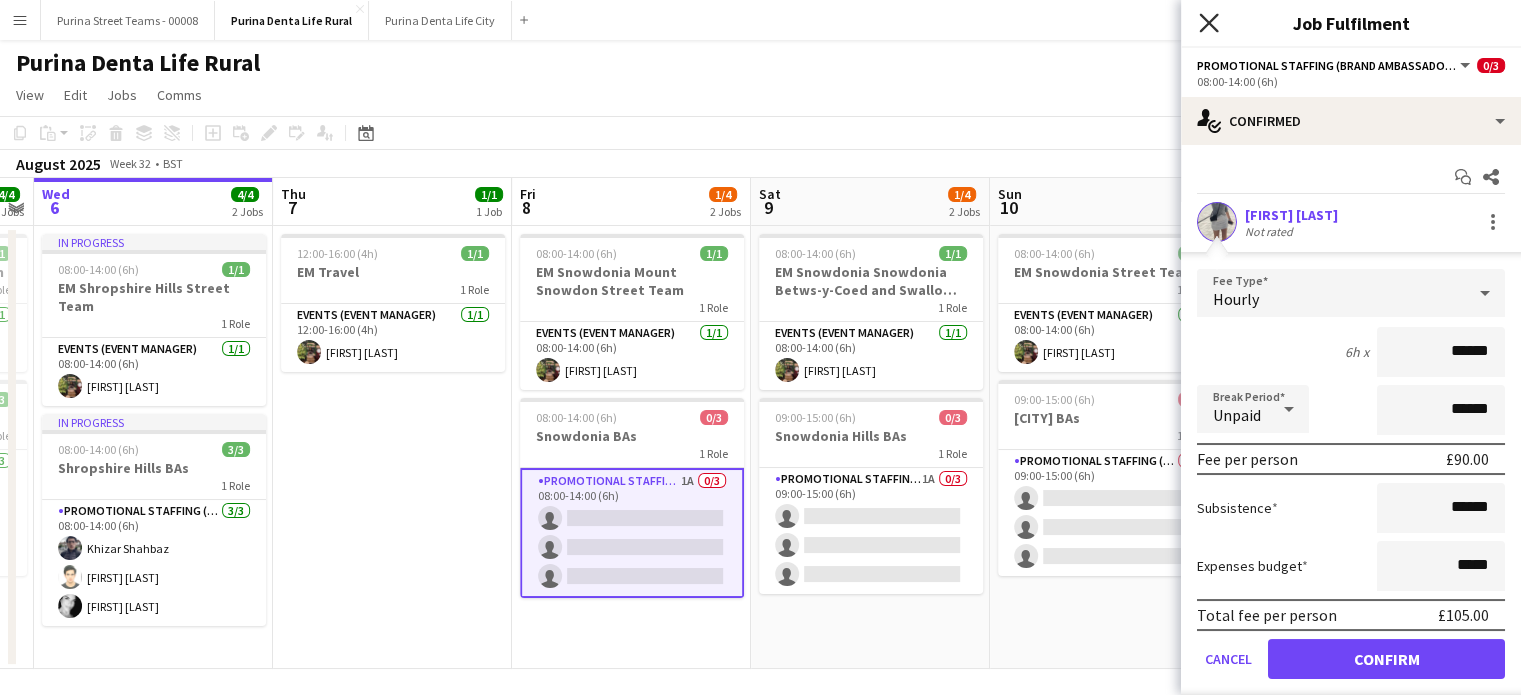 click 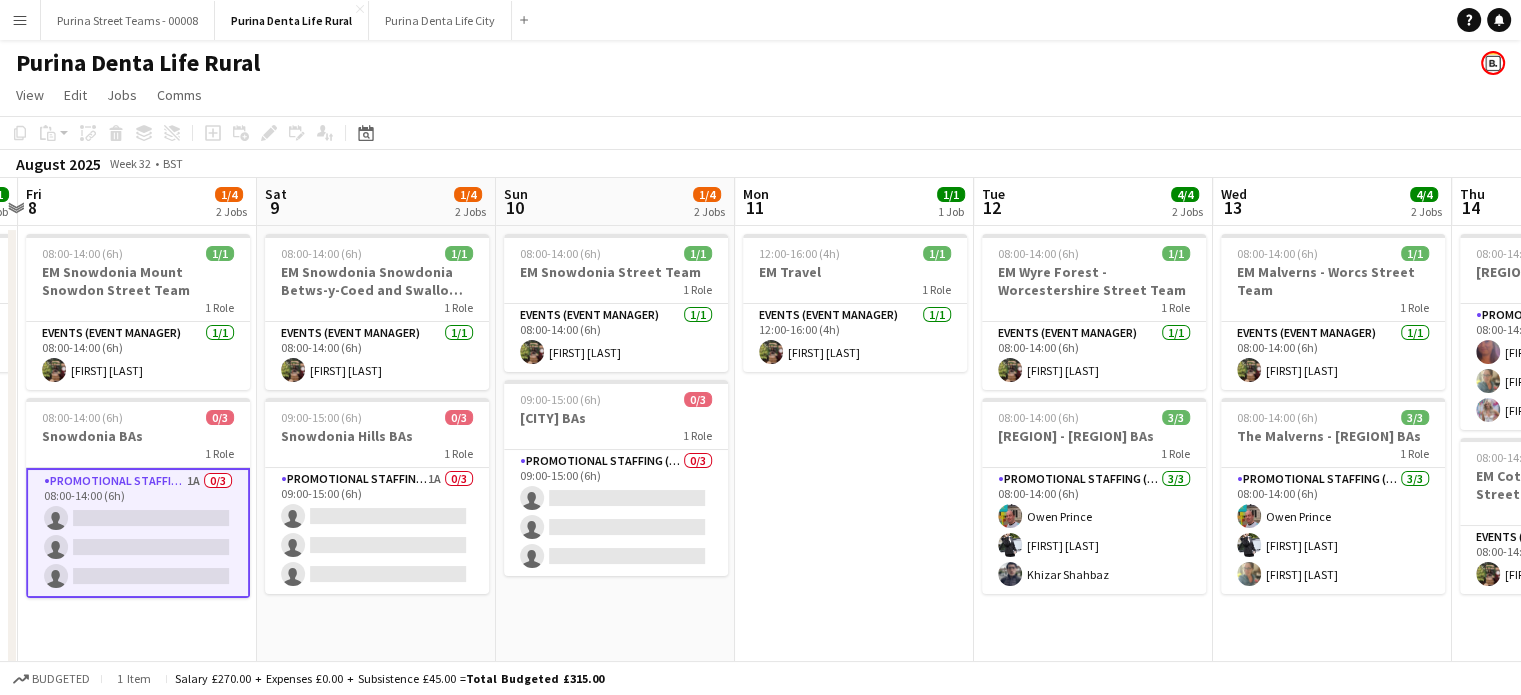 scroll, scrollTop: 0, scrollLeft: 750, axis: horizontal 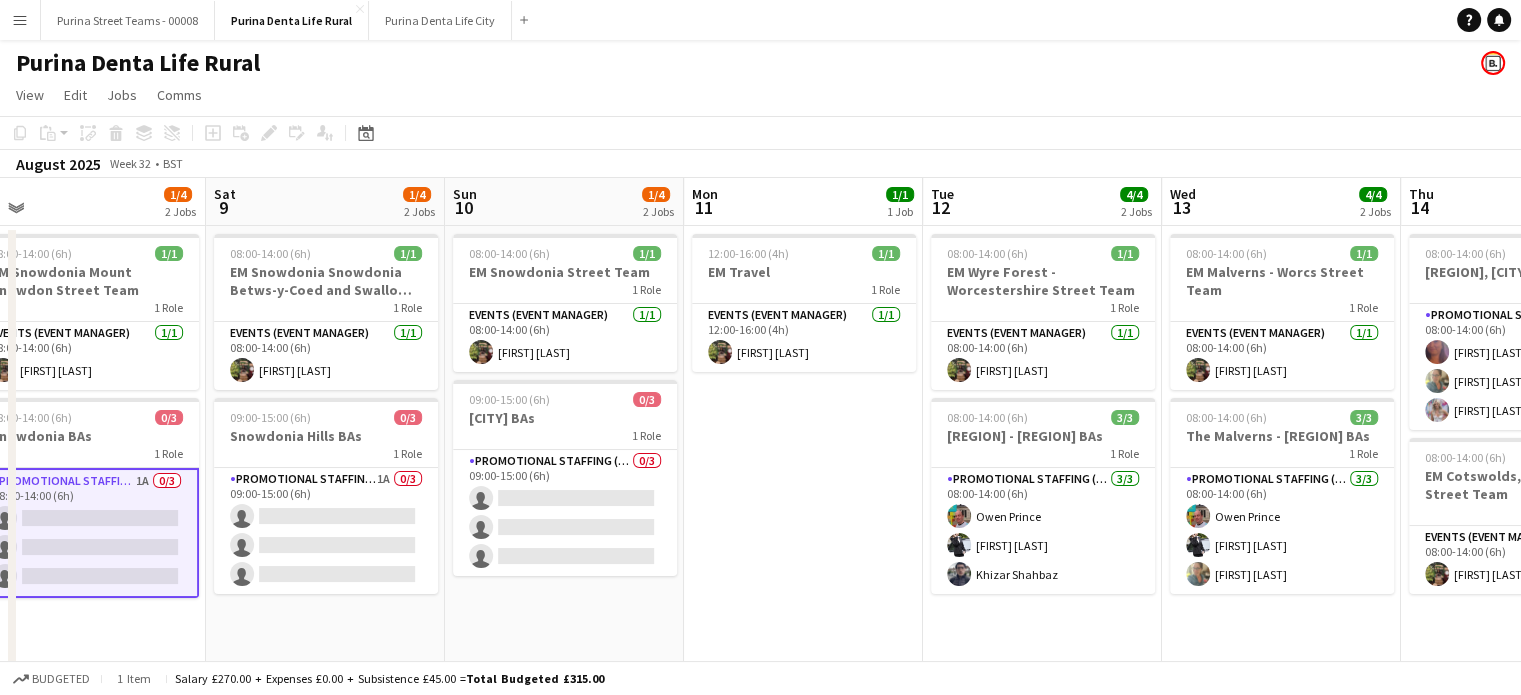 drag, startPoint x: 1299, startPoint y: 603, endPoint x: 754, endPoint y: 648, distance: 546.8546 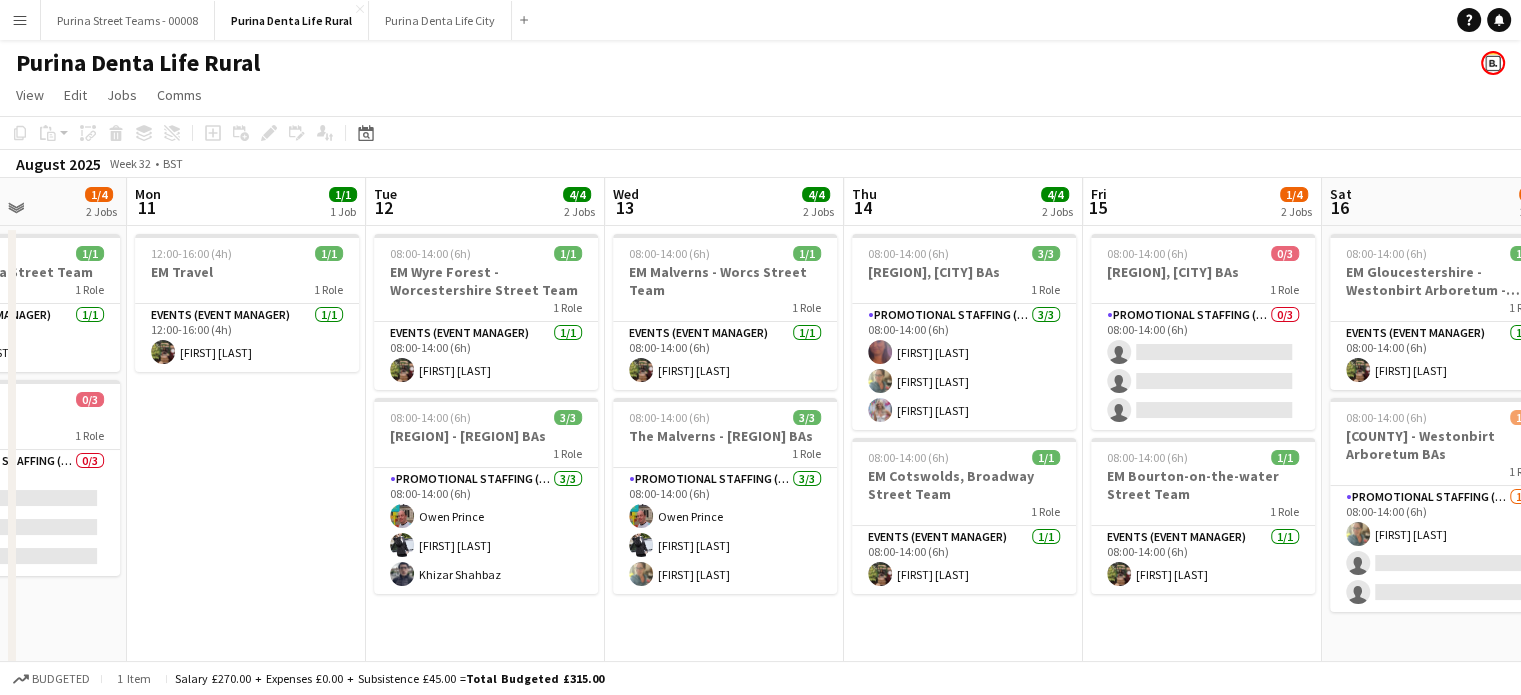 scroll, scrollTop: 0, scrollLeft: 831, axis: horizontal 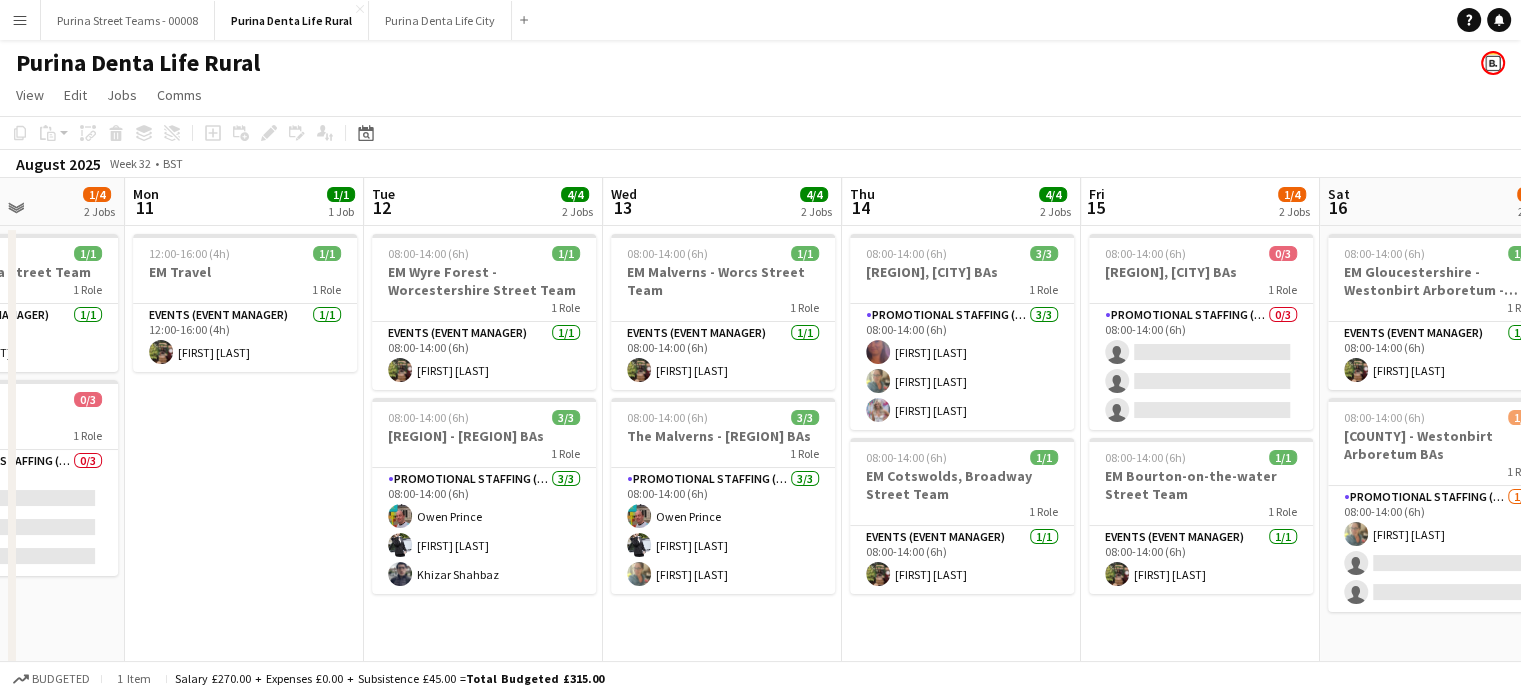 drag, startPoint x: 1183, startPoint y: 654, endPoint x: 624, endPoint y: 654, distance: 559 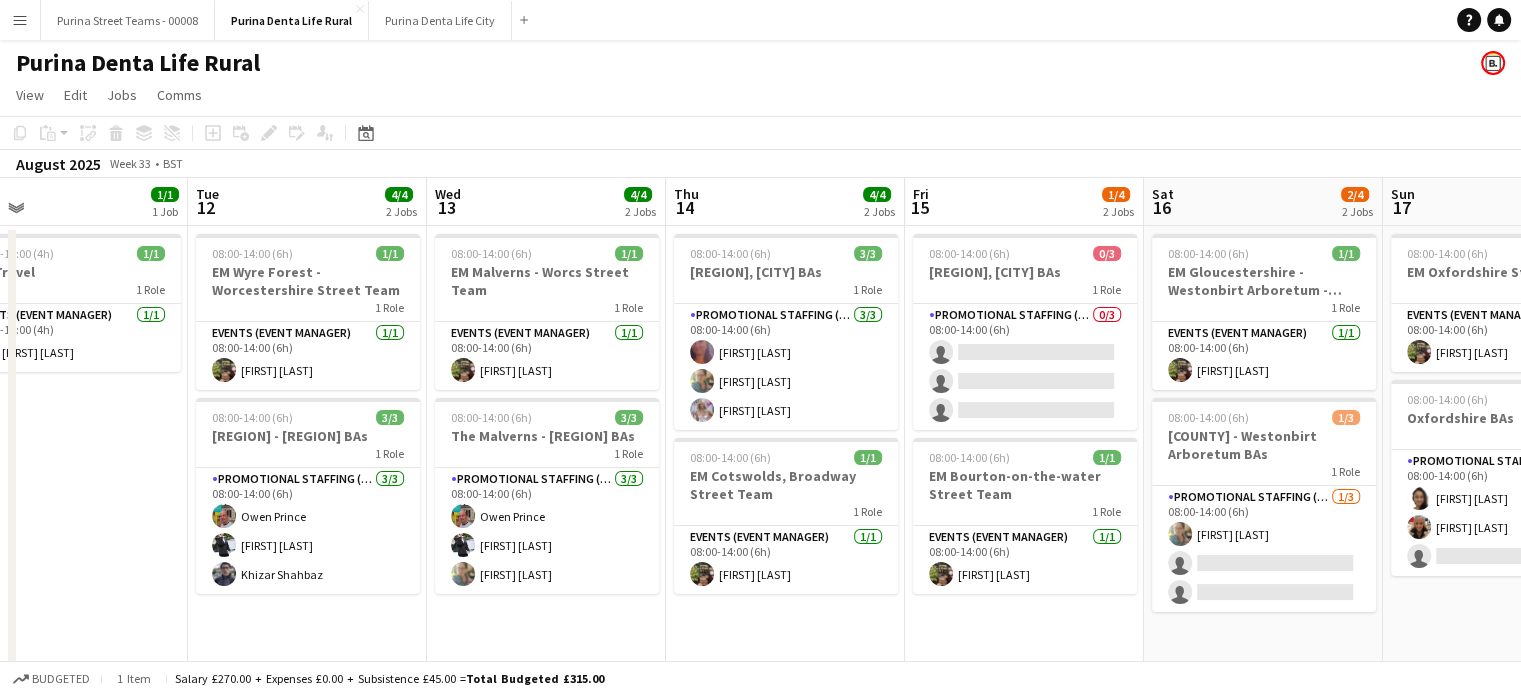scroll, scrollTop: 0, scrollLeft: 531, axis: horizontal 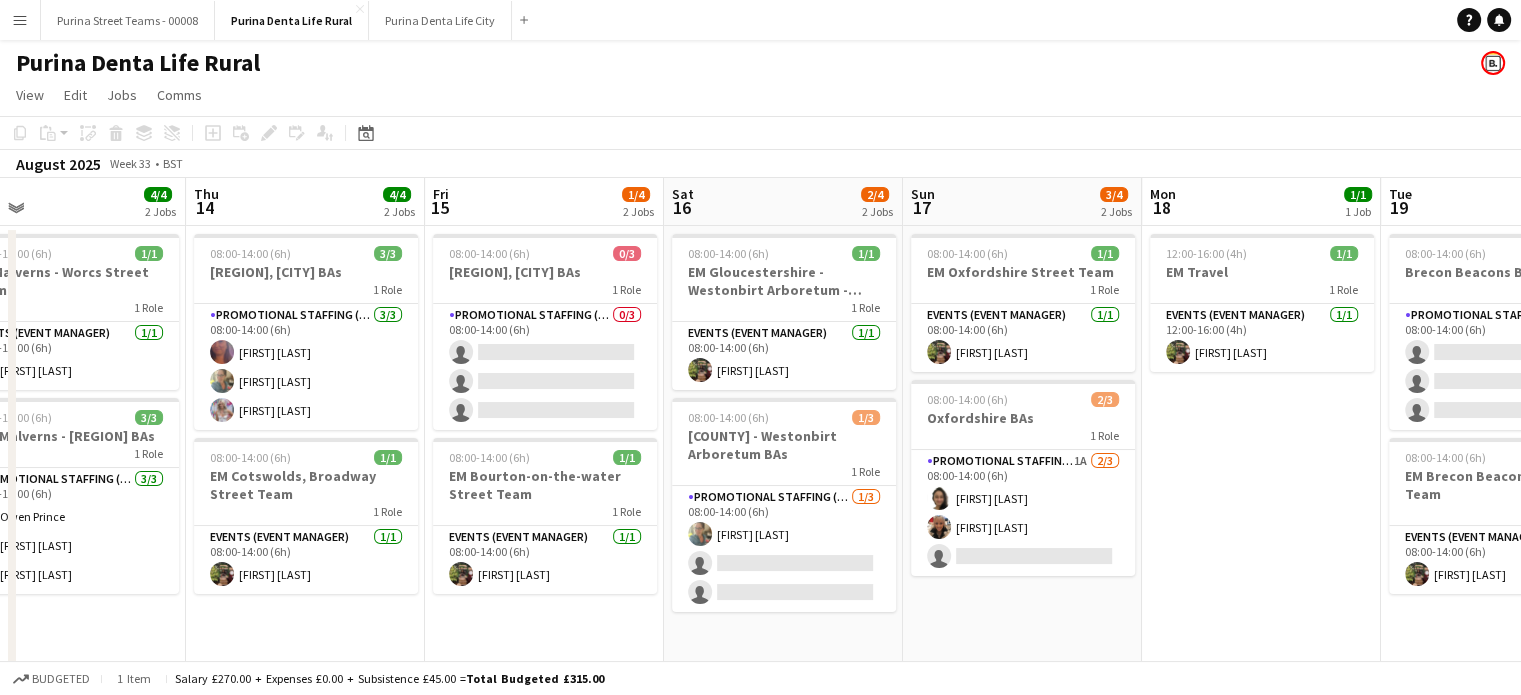 drag, startPoint x: 1114, startPoint y: 637, endPoint x: 462, endPoint y: 645, distance: 652.0491 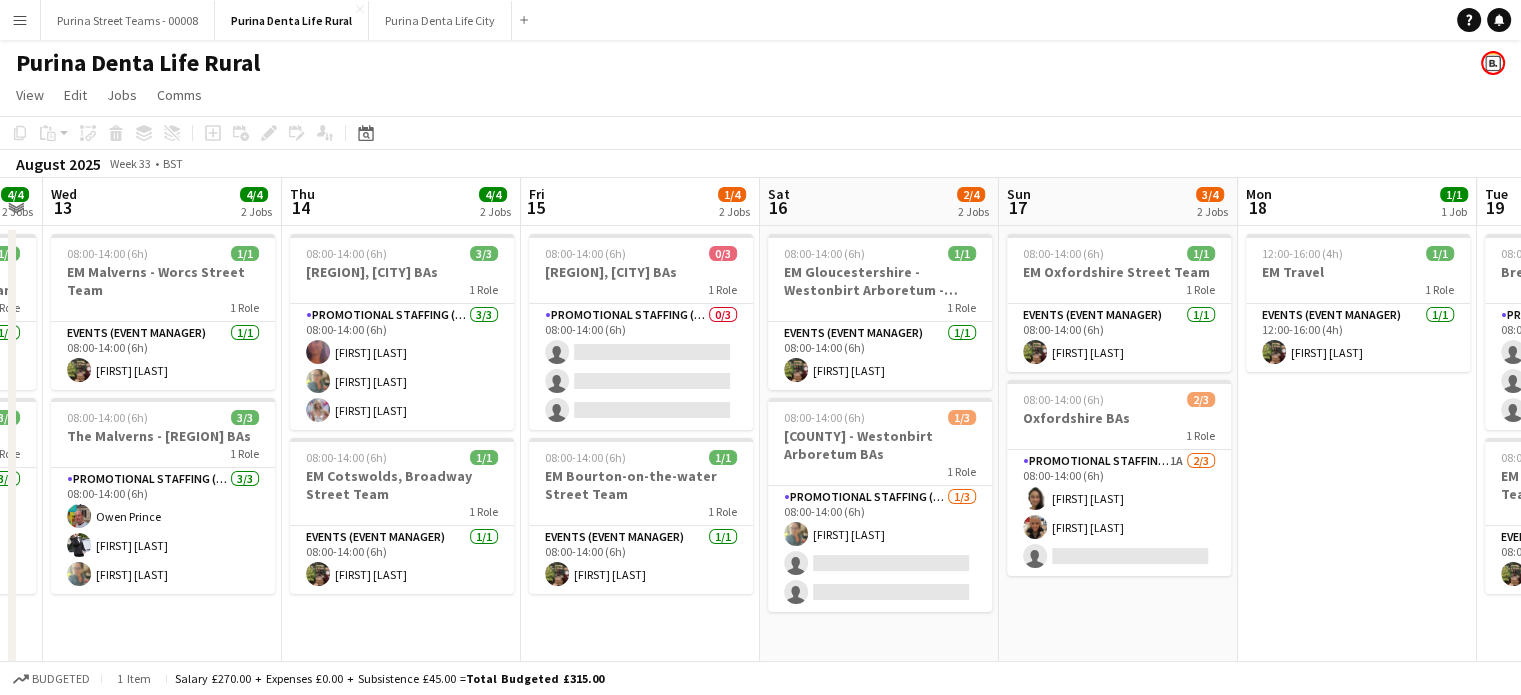 scroll, scrollTop: 0, scrollLeft: 681, axis: horizontal 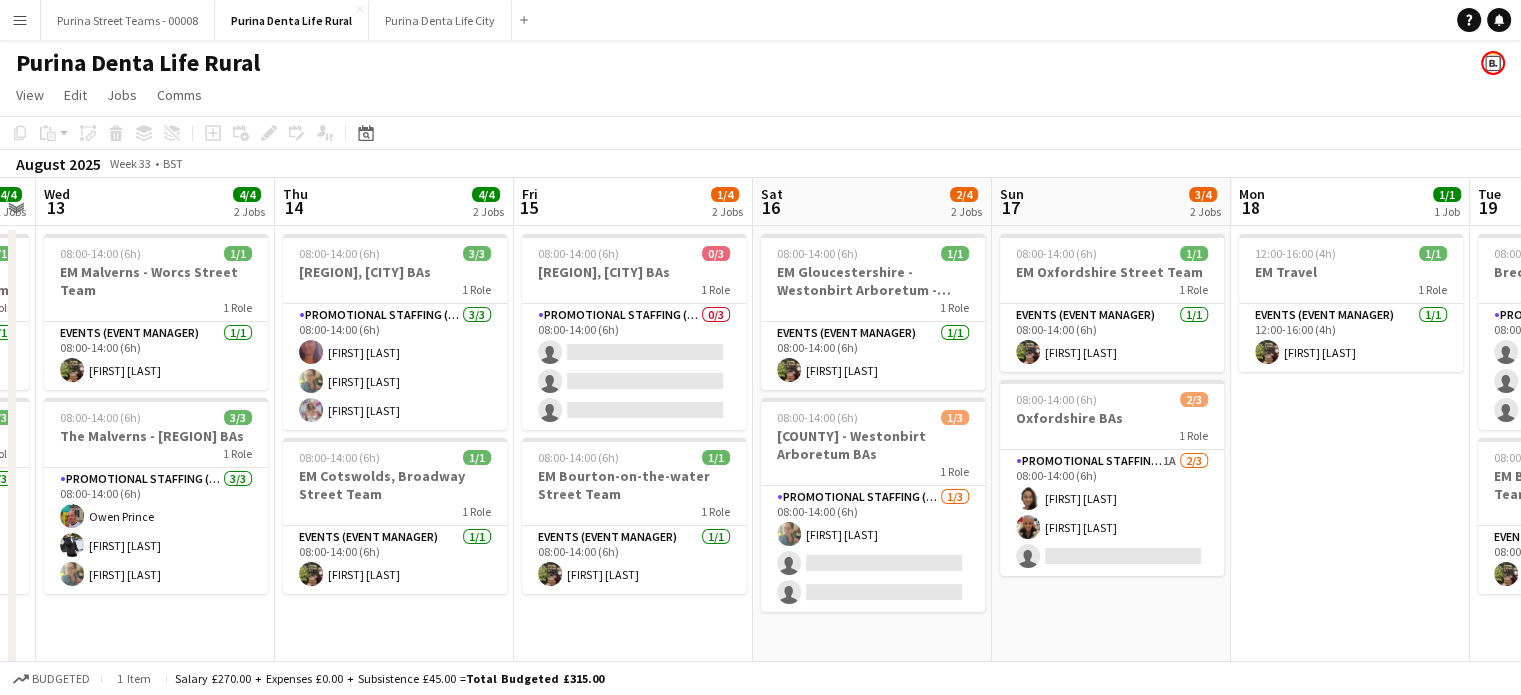 drag, startPoint x: 1305, startPoint y: 525, endPoint x: 1535, endPoint y: 481, distance: 234.17088 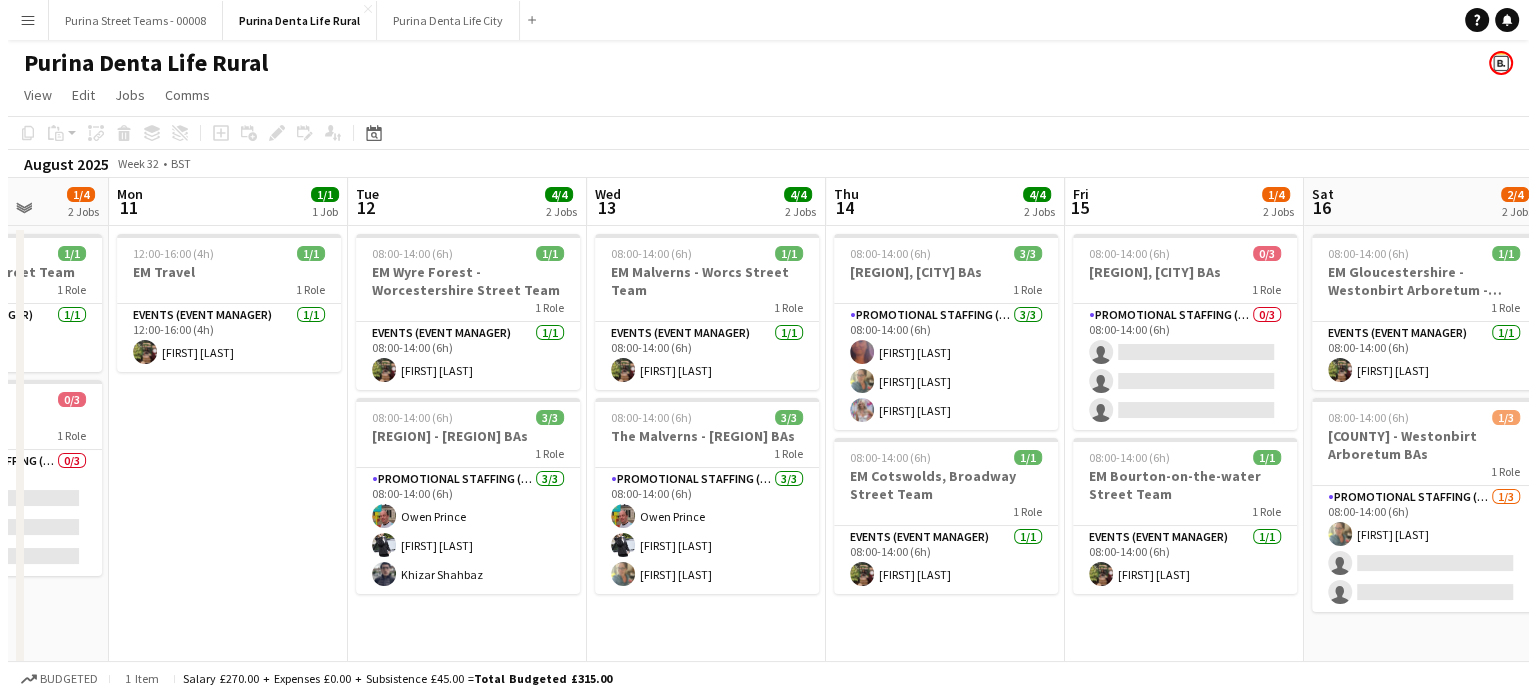scroll, scrollTop: 0, scrollLeft: 616, axis: horizontal 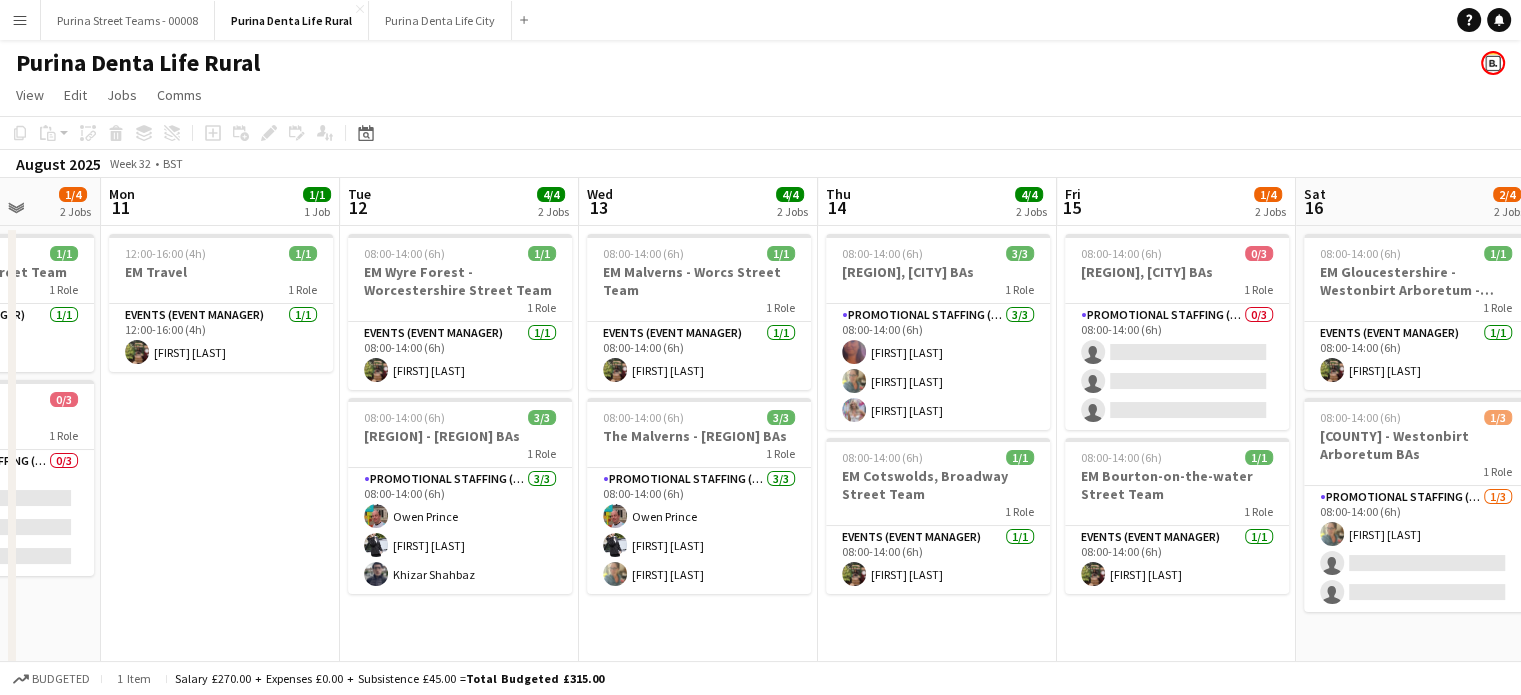 drag, startPoint x: 352, startPoint y: 638, endPoint x: 896, endPoint y: 579, distance: 547.1901 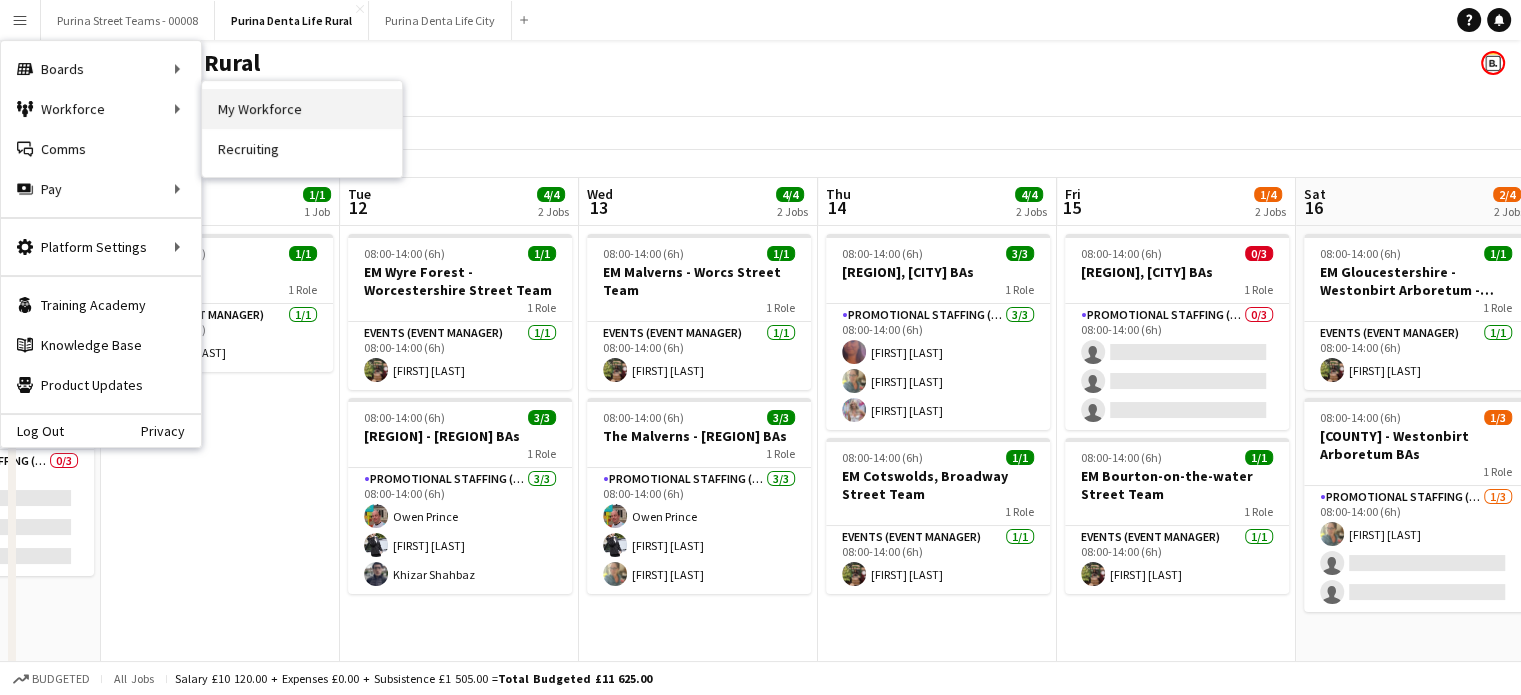 click on "My Workforce" at bounding box center [302, 109] 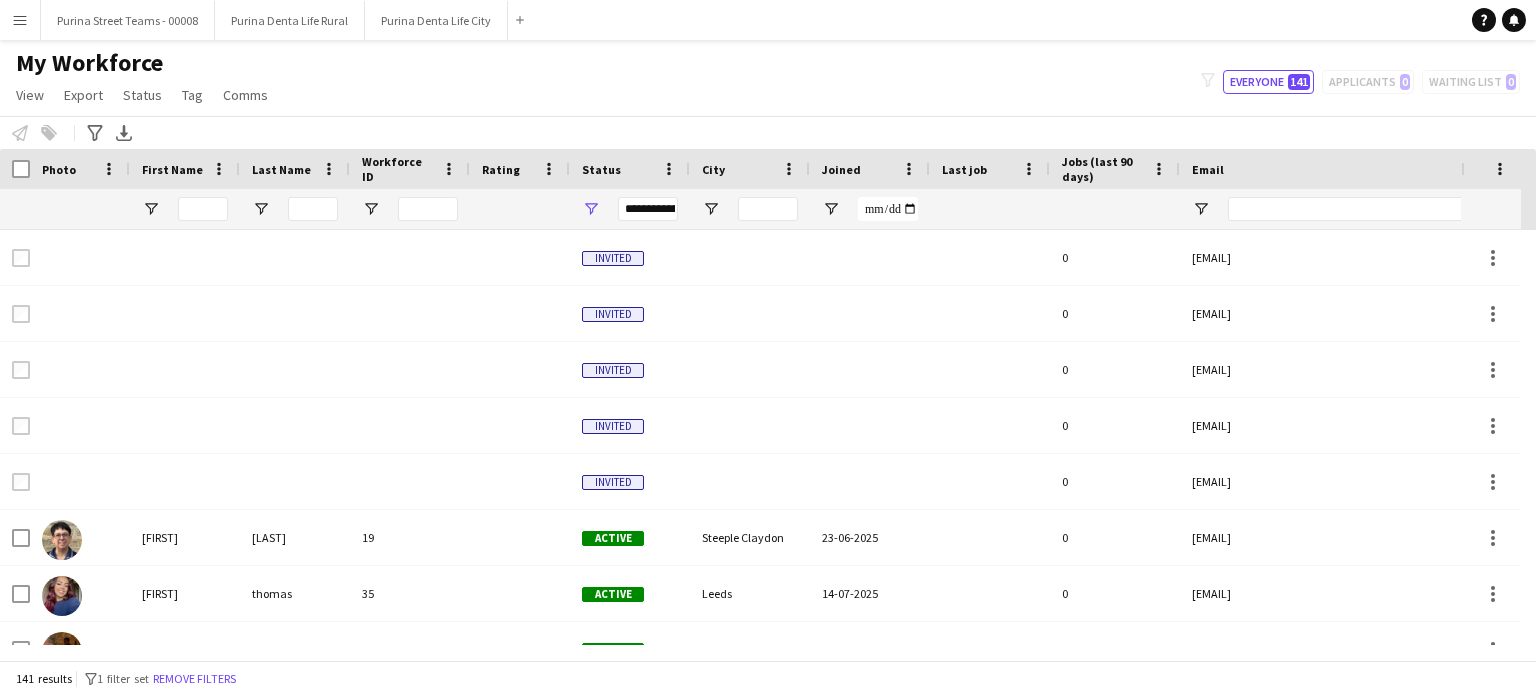 click at bounding box center [203, 209] 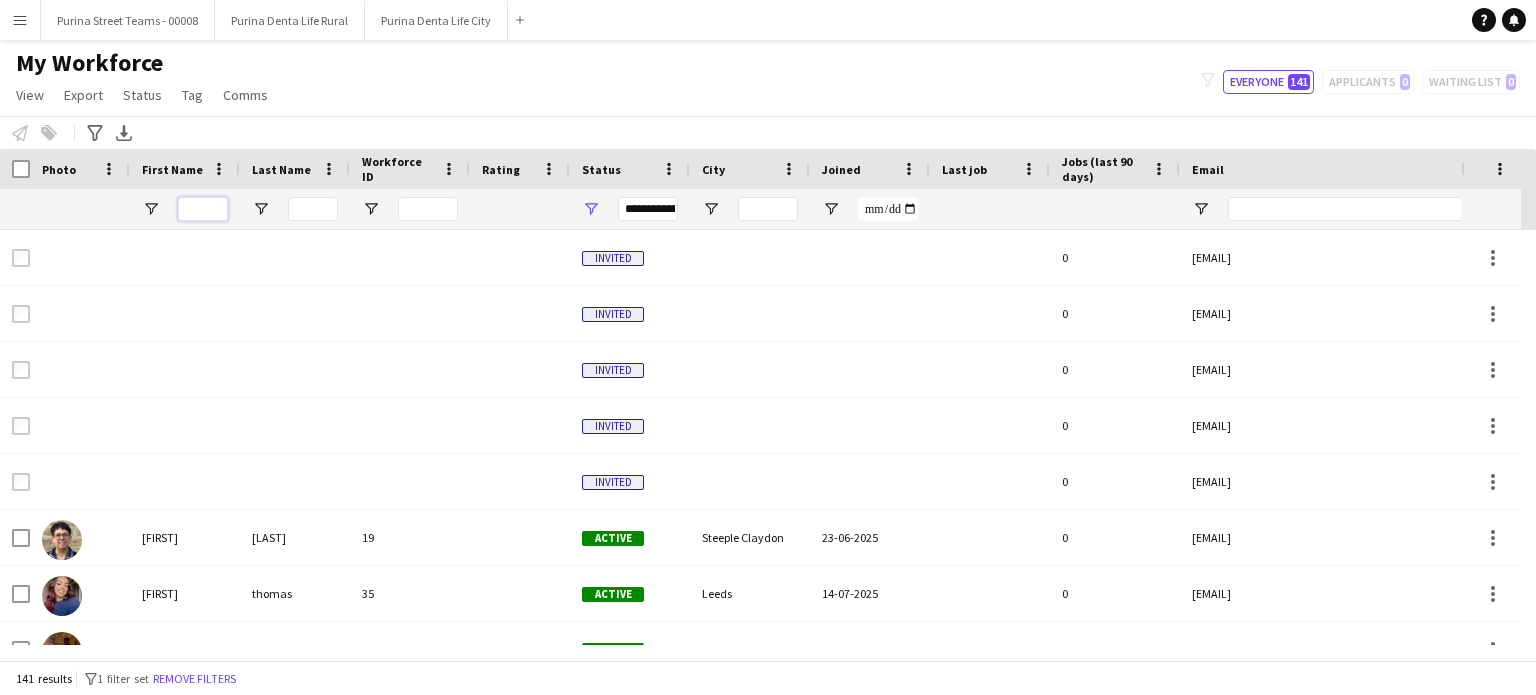 click at bounding box center (203, 209) 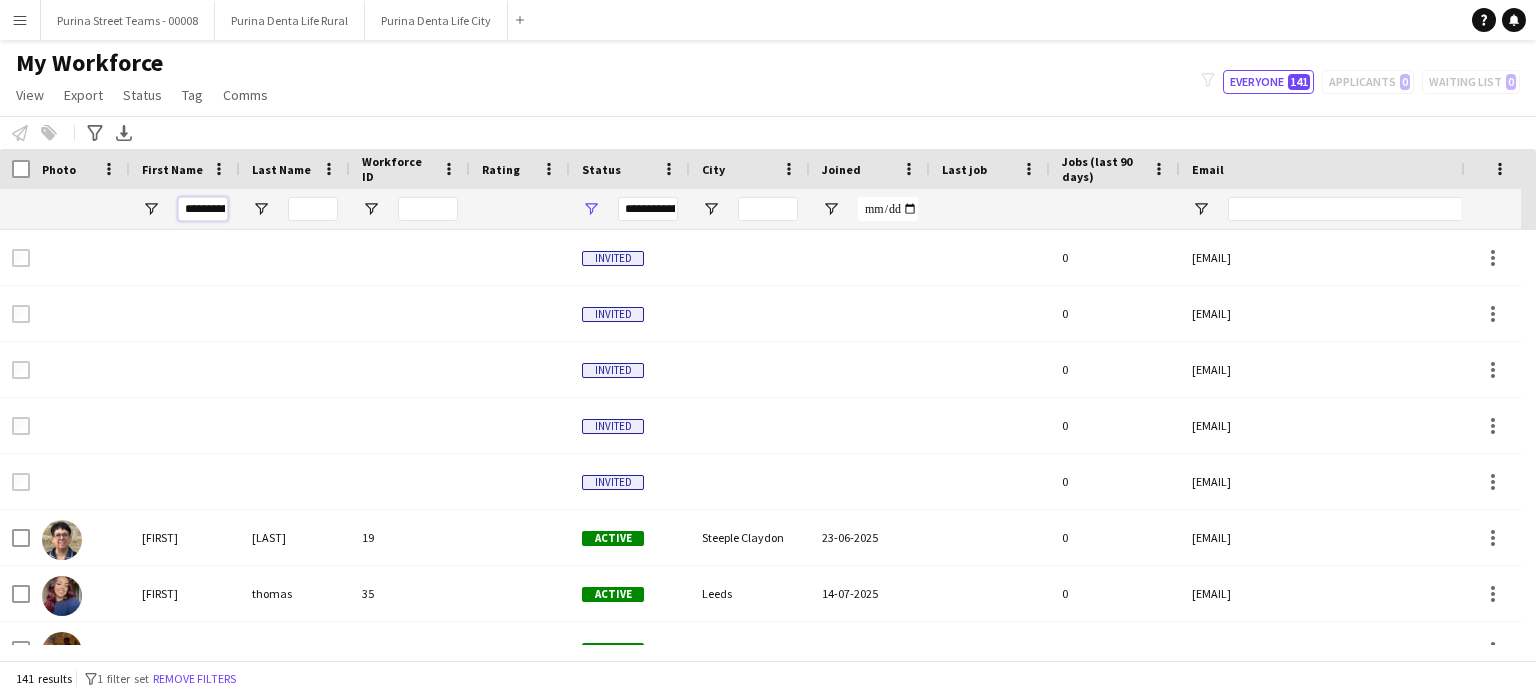 scroll, scrollTop: 0, scrollLeft: 45, axis: horizontal 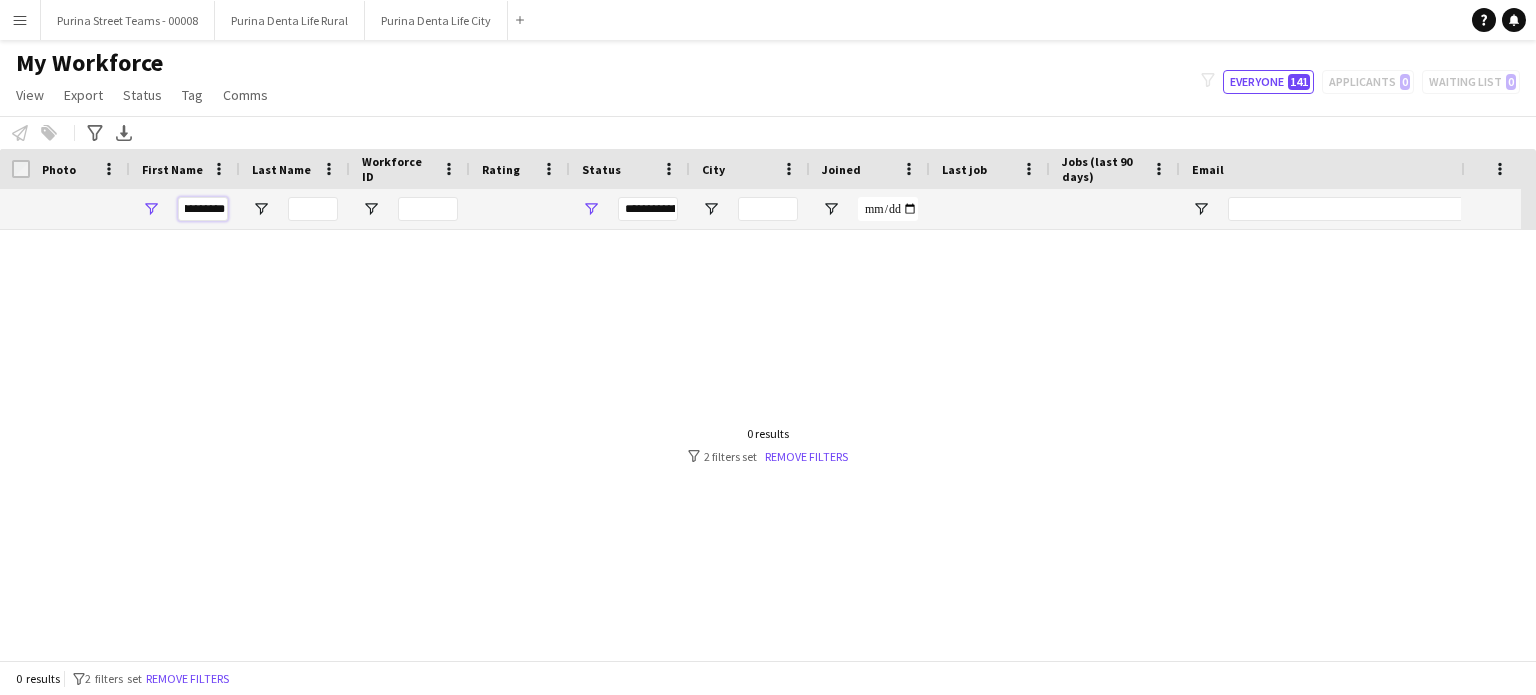 click on "**********" at bounding box center [203, 209] 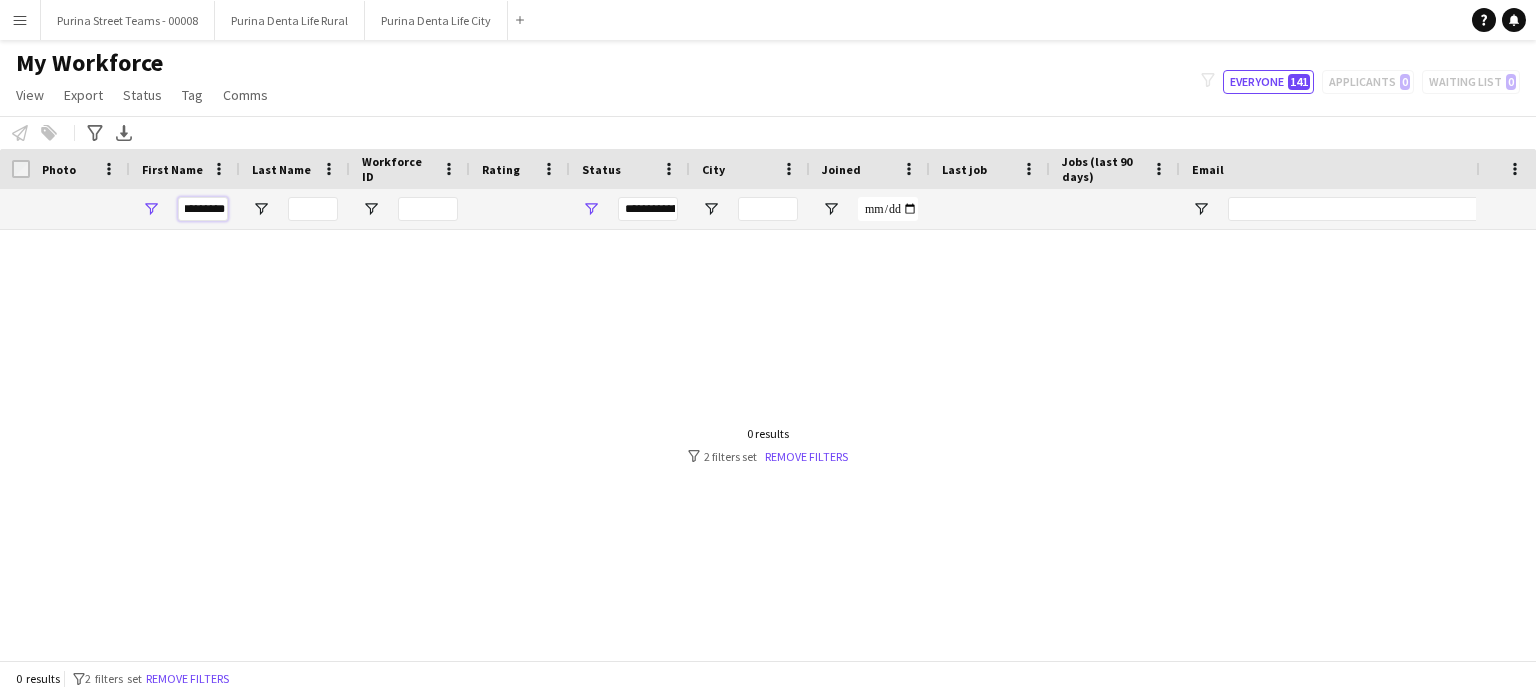 scroll, scrollTop: 0, scrollLeft: 7, axis: horizontal 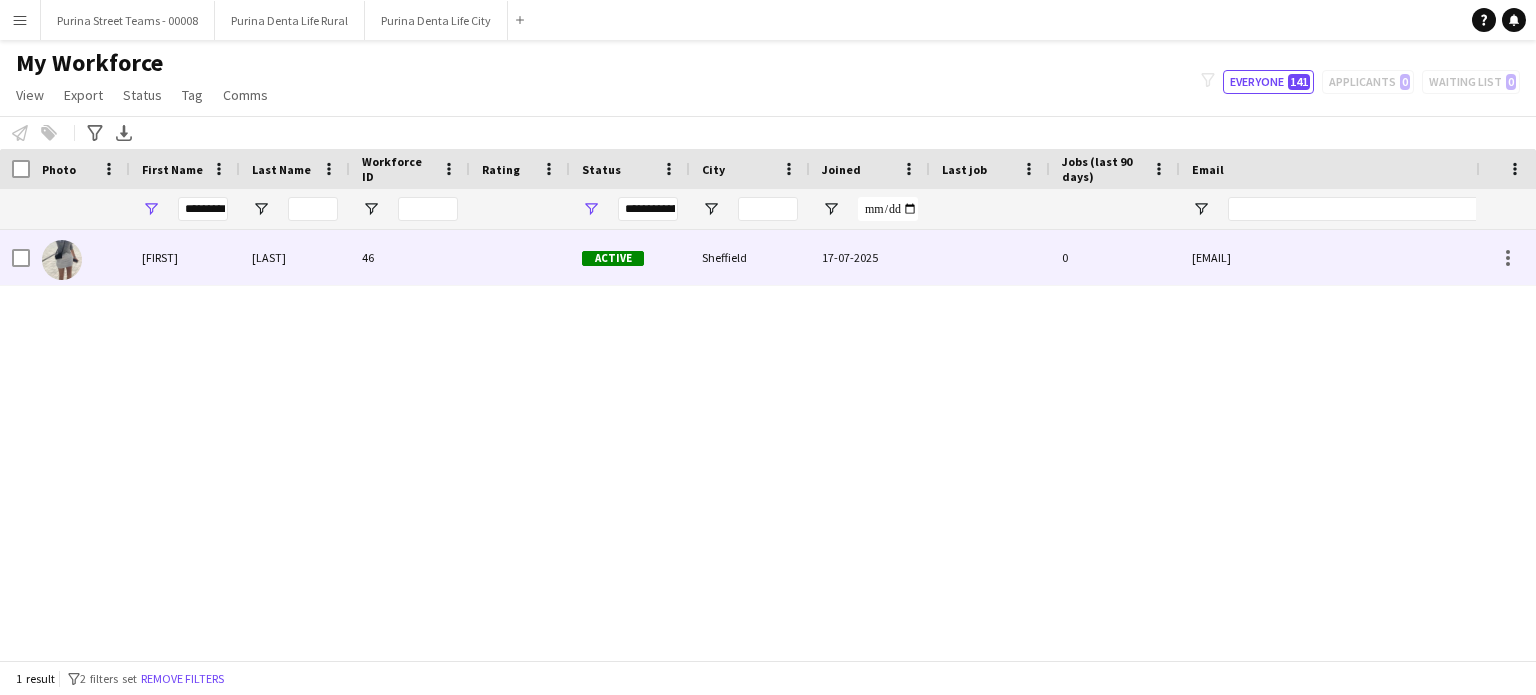 click on "[FIRST]" at bounding box center [185, 257] 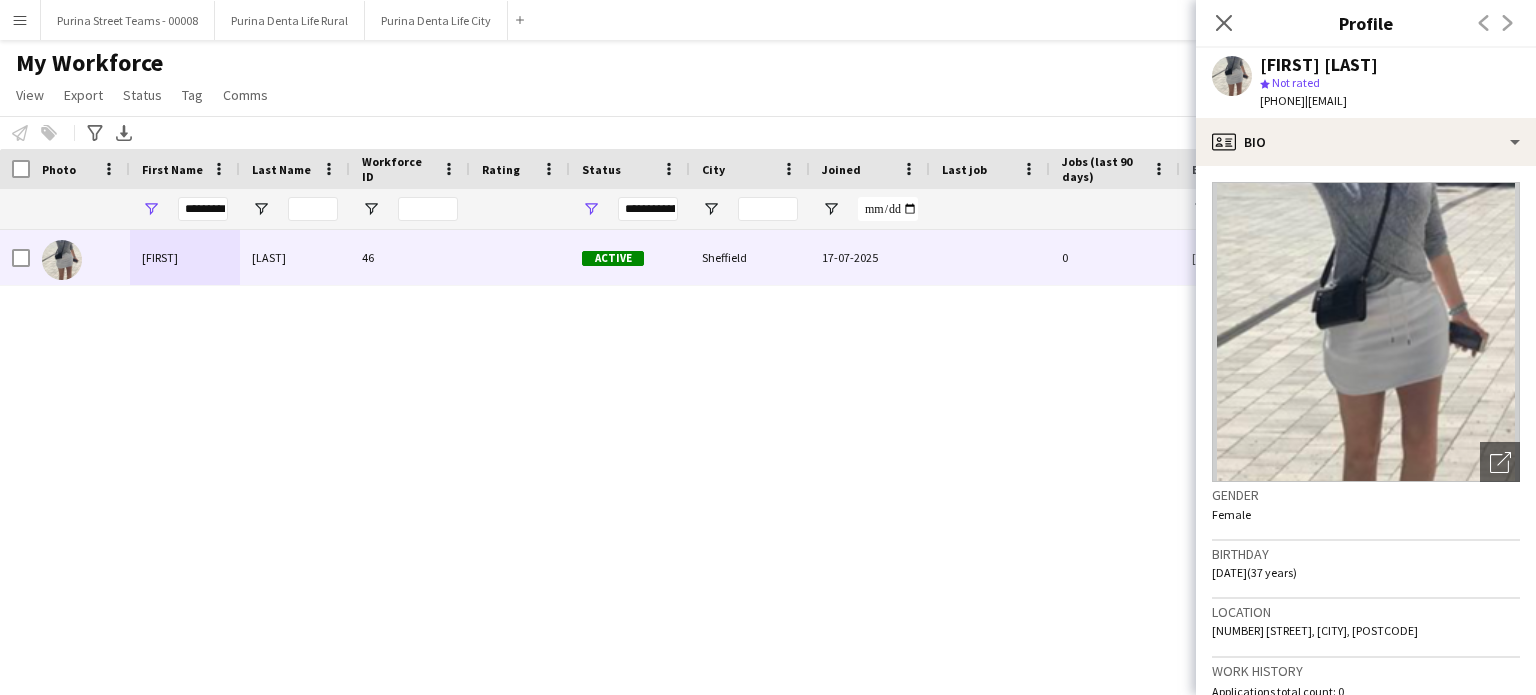 click 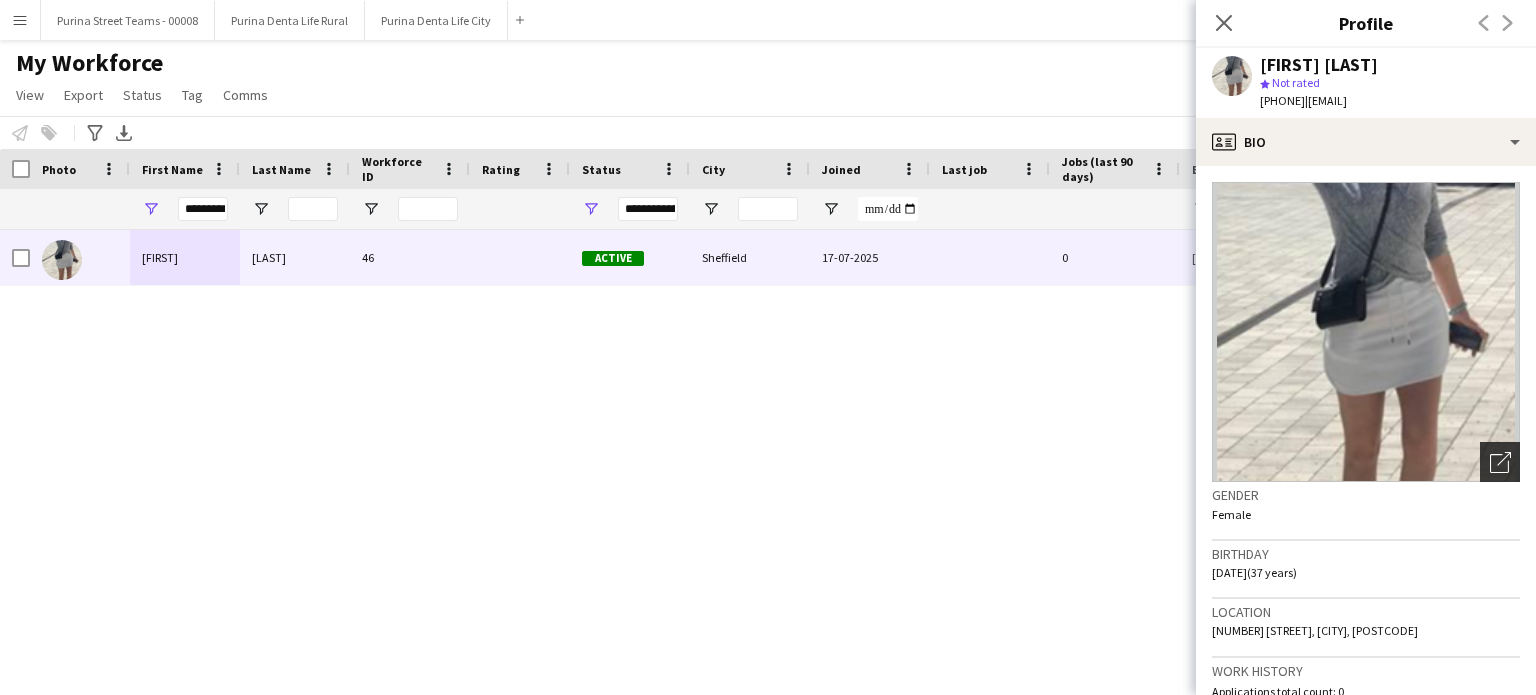 click on "Open photos pop-in" 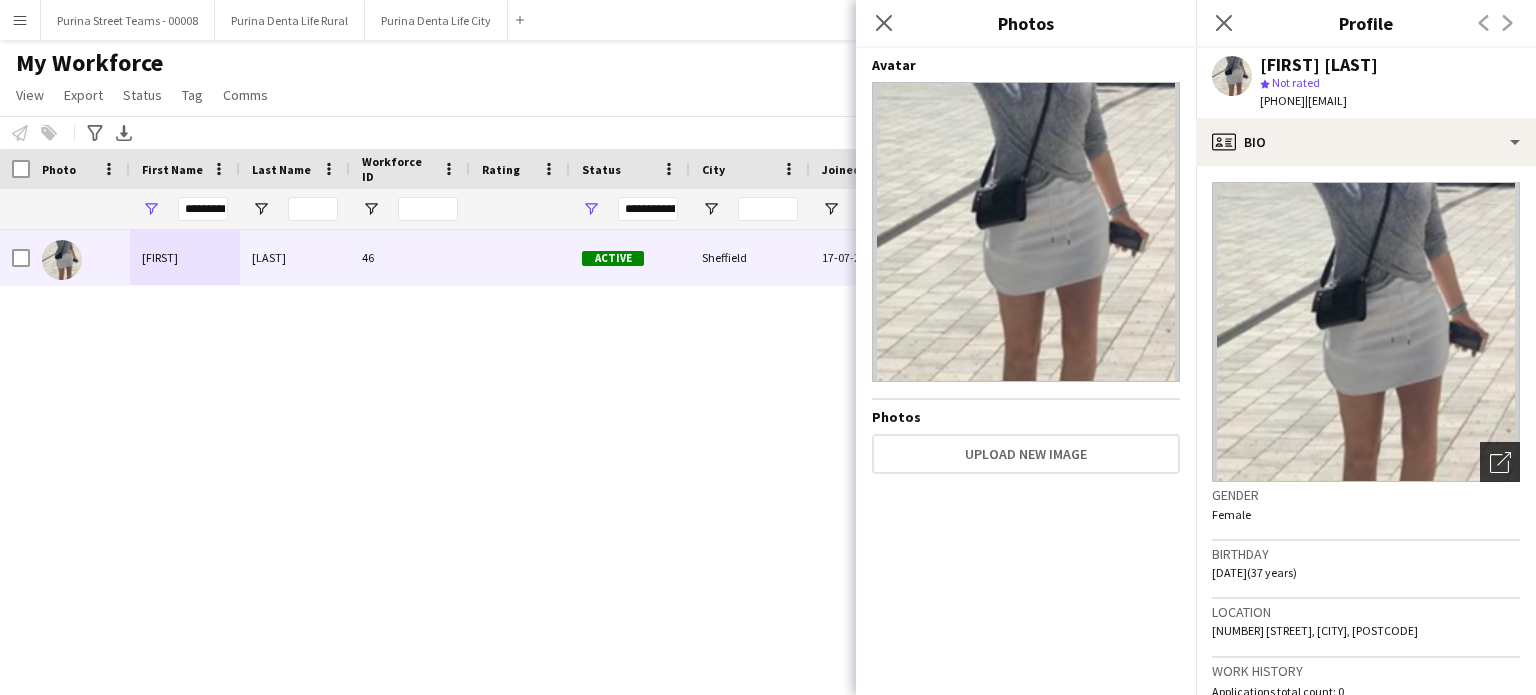 click on "Open photos pop-in" 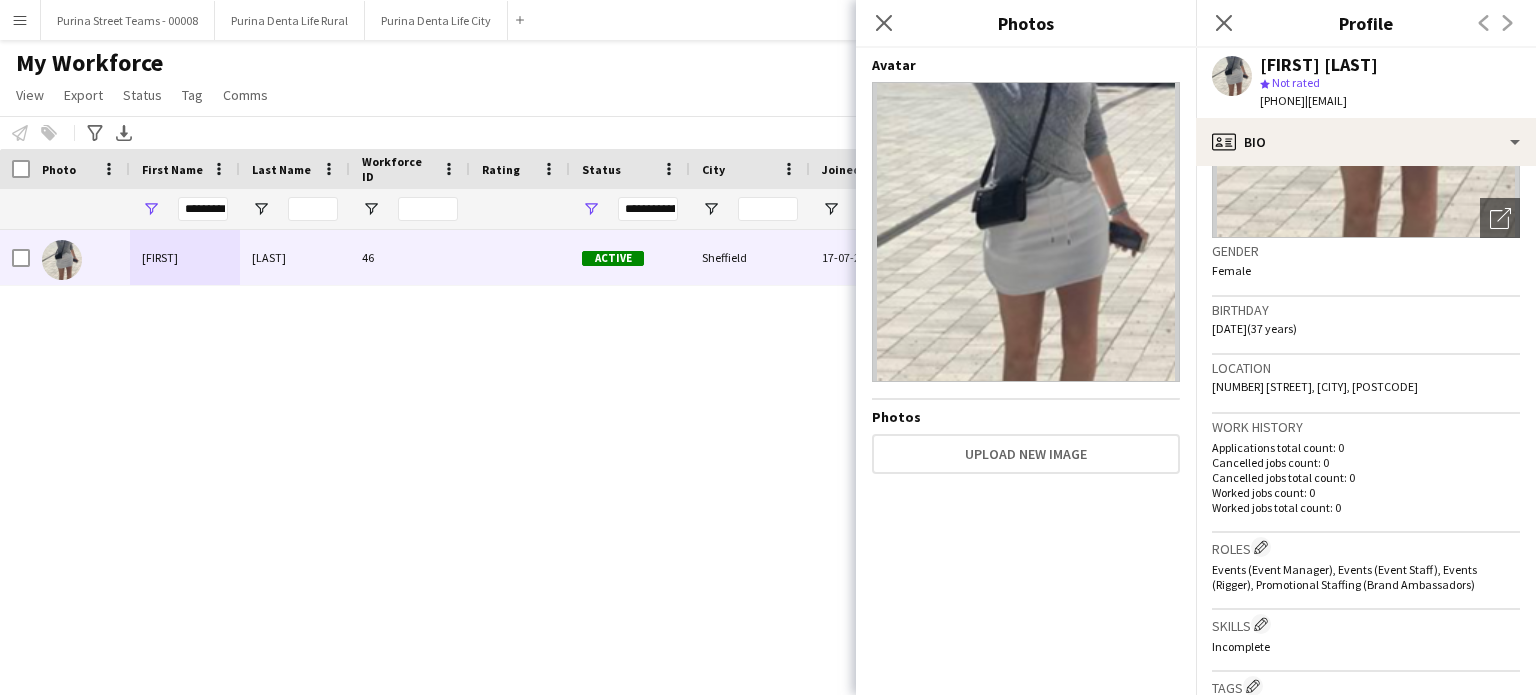 scroll, scrollTop: 269, scrollLeft: 0, axis: vertical 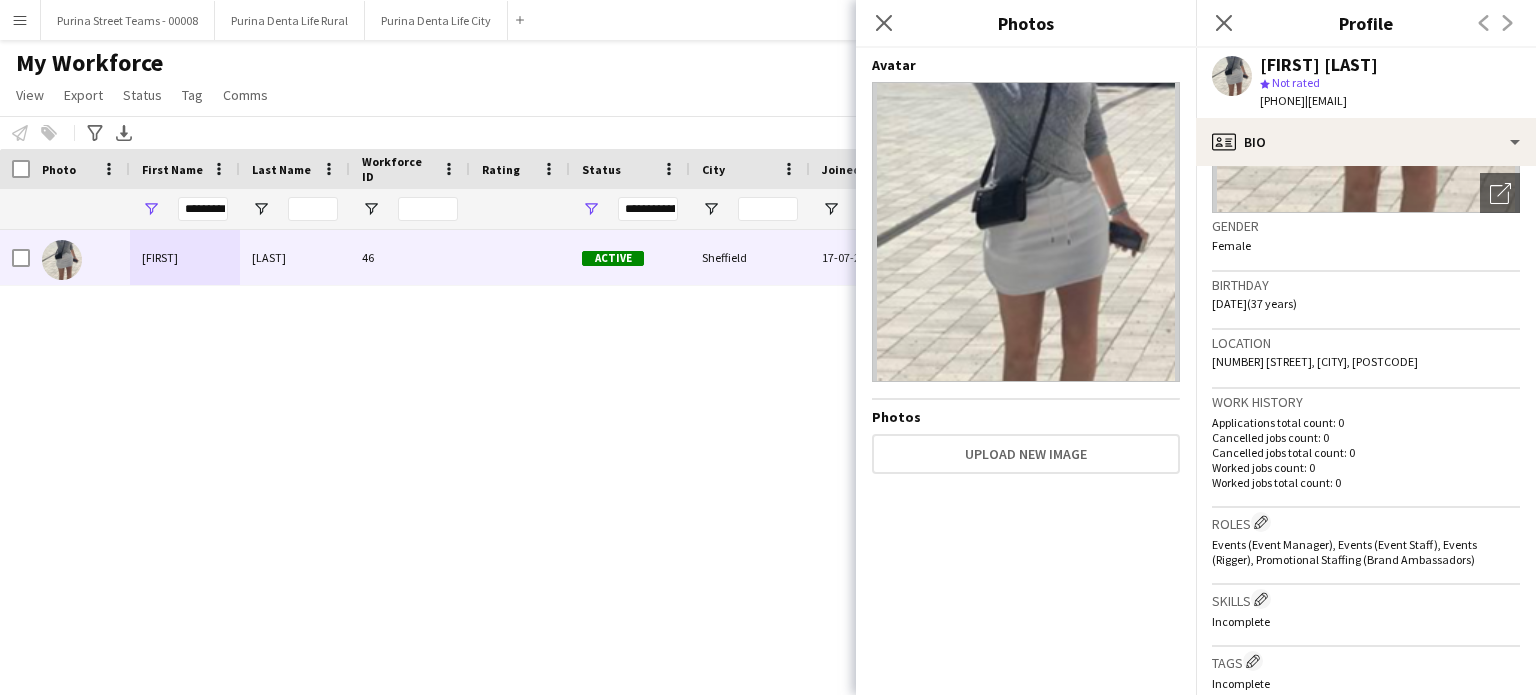click on "[FIRST] [LAST] 46 Active [CITY] [DATE] 0 [EMAIL] [PHONE]" at bounding box center (738, 437) 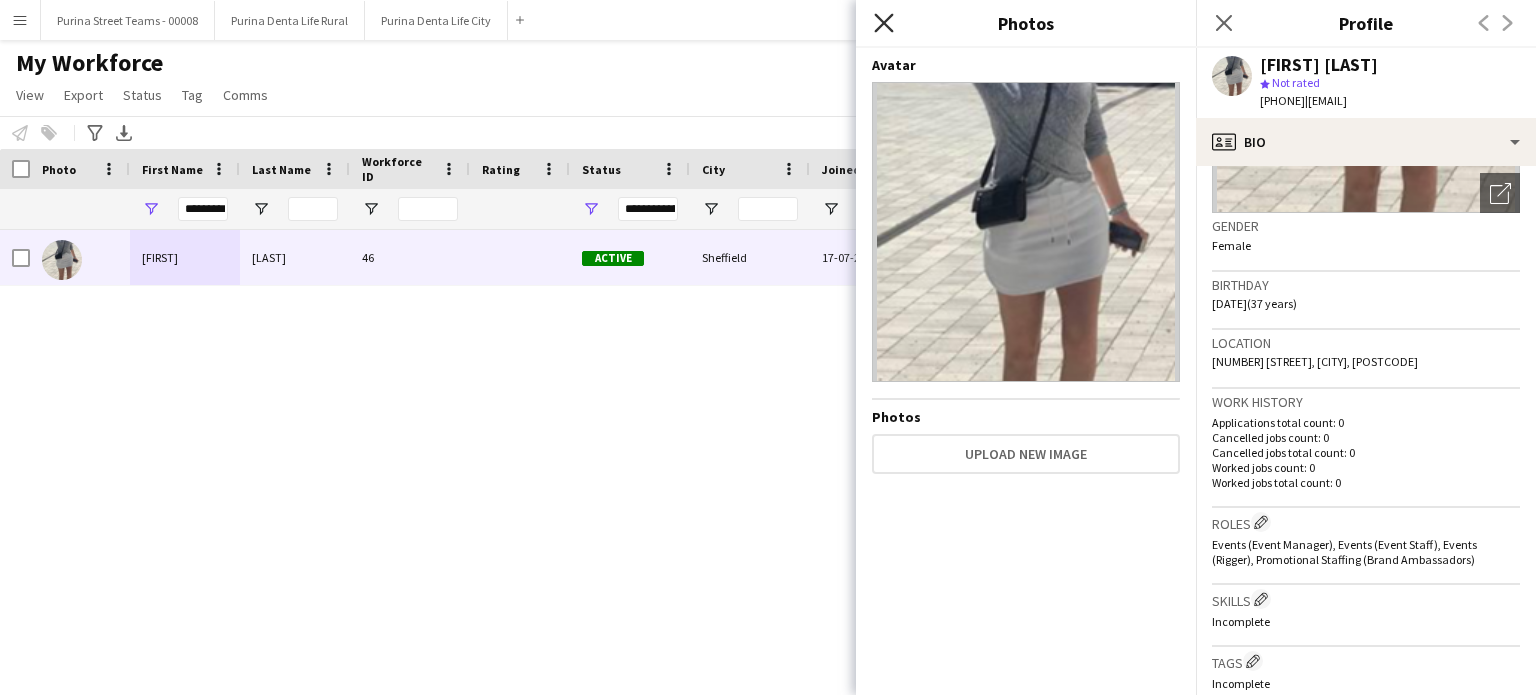 click on "Close pop-in" 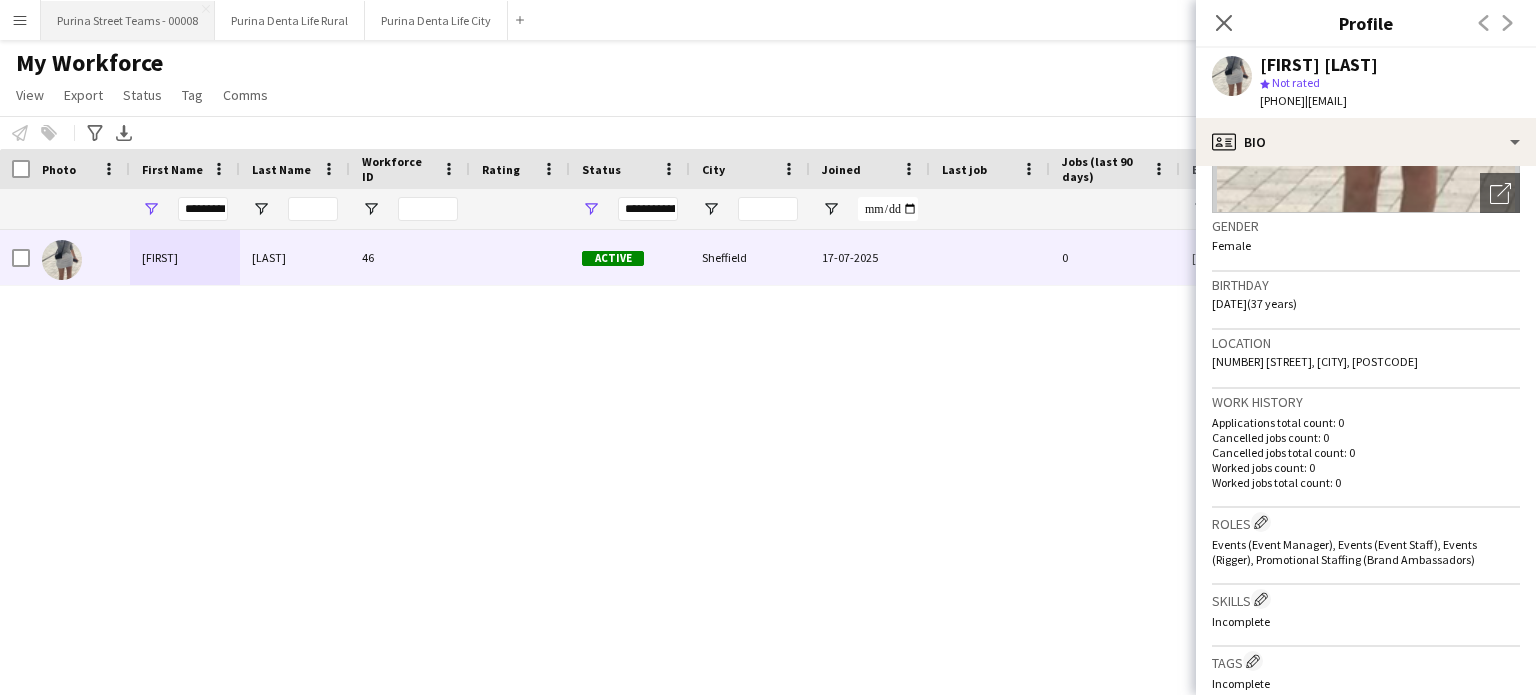 click on "Purina Street Teams - 00008
Close" at bounding box center [128, 20] 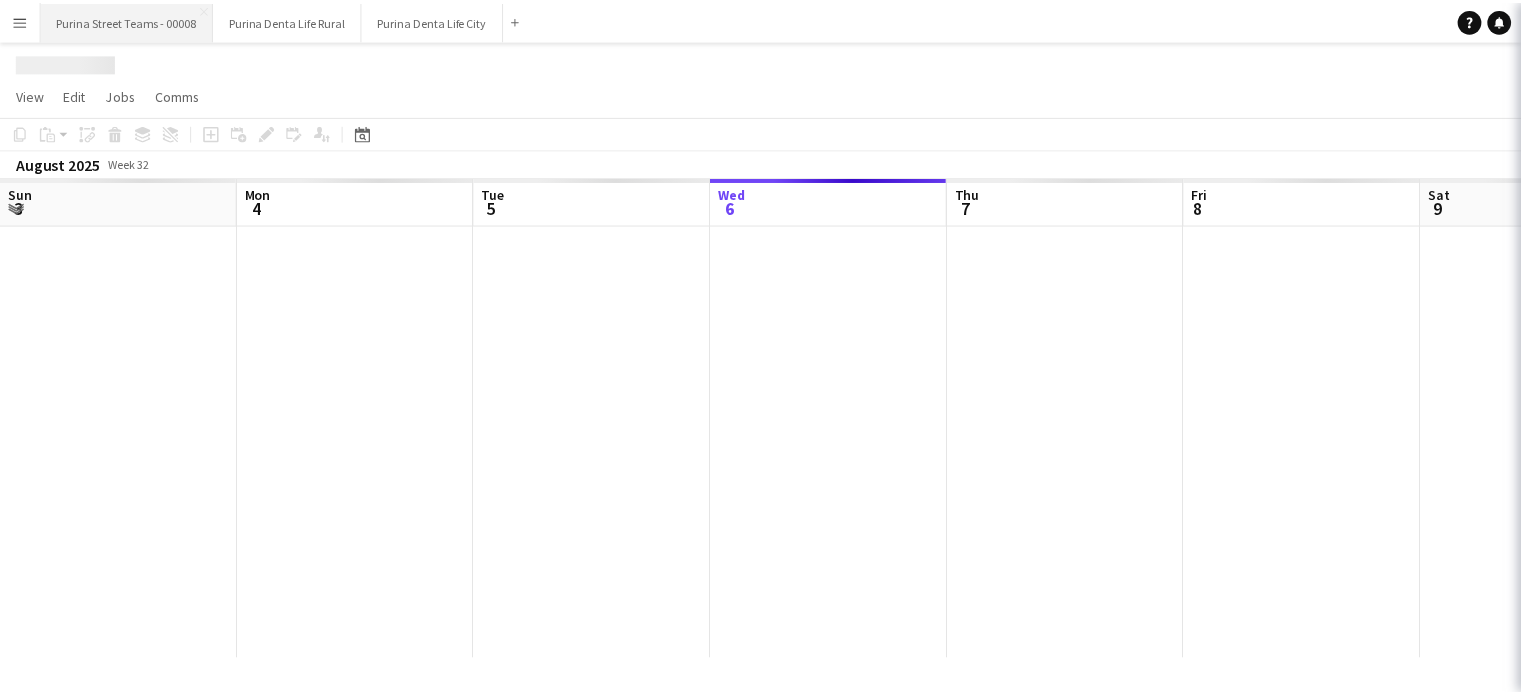 scroll, scrollTop: 0, scrollLeft: 478, axis: horizontal 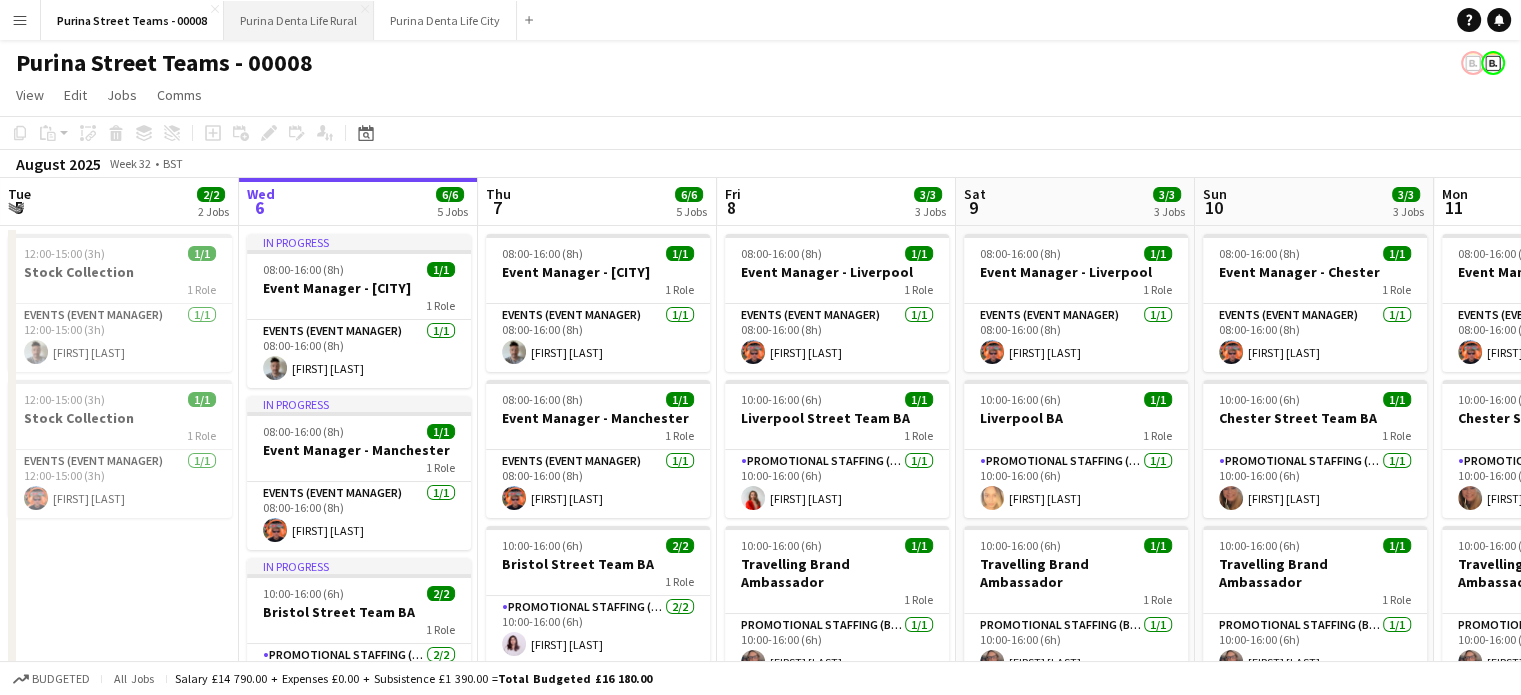 click on "Purina Denta Life Rural
Close" at bounding box center (299, 20) 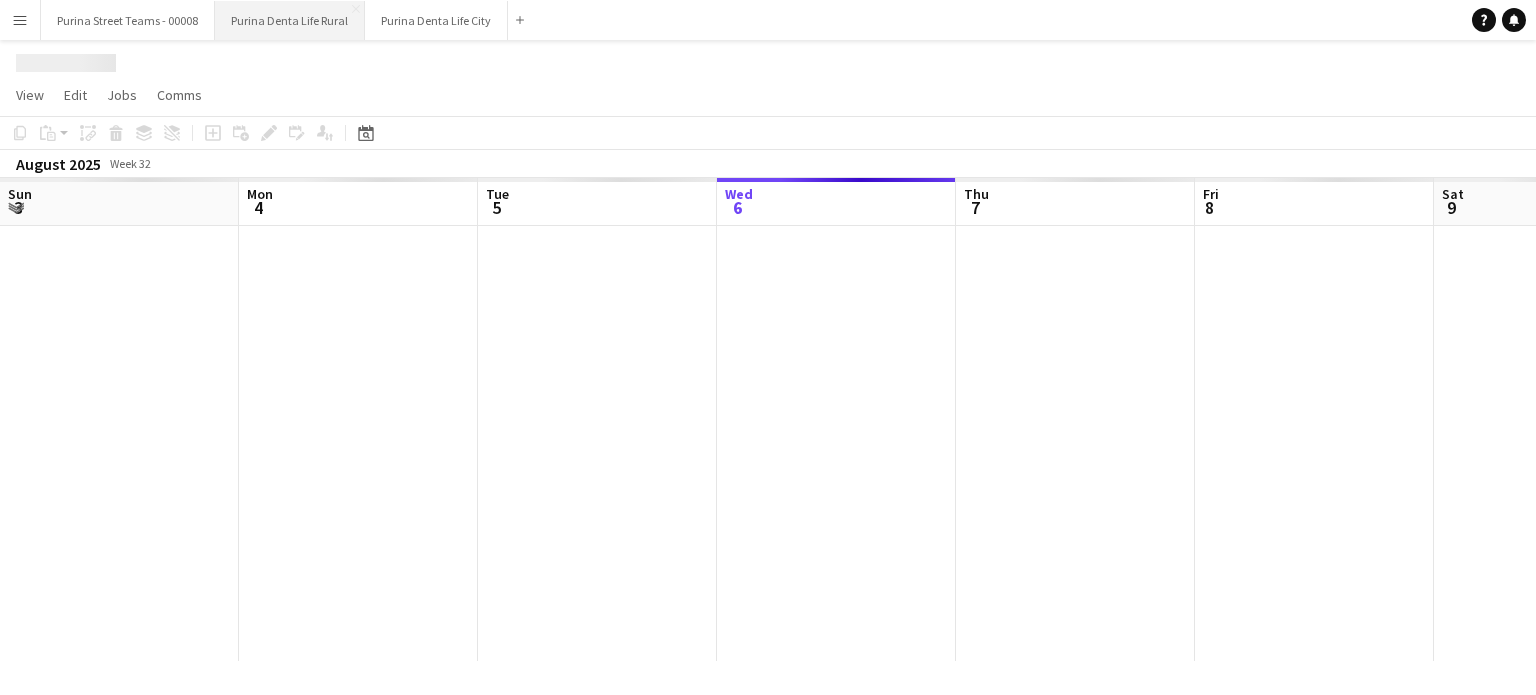 scroll, scrollTop: 0, scrollLeft: 478, axis: horizontal 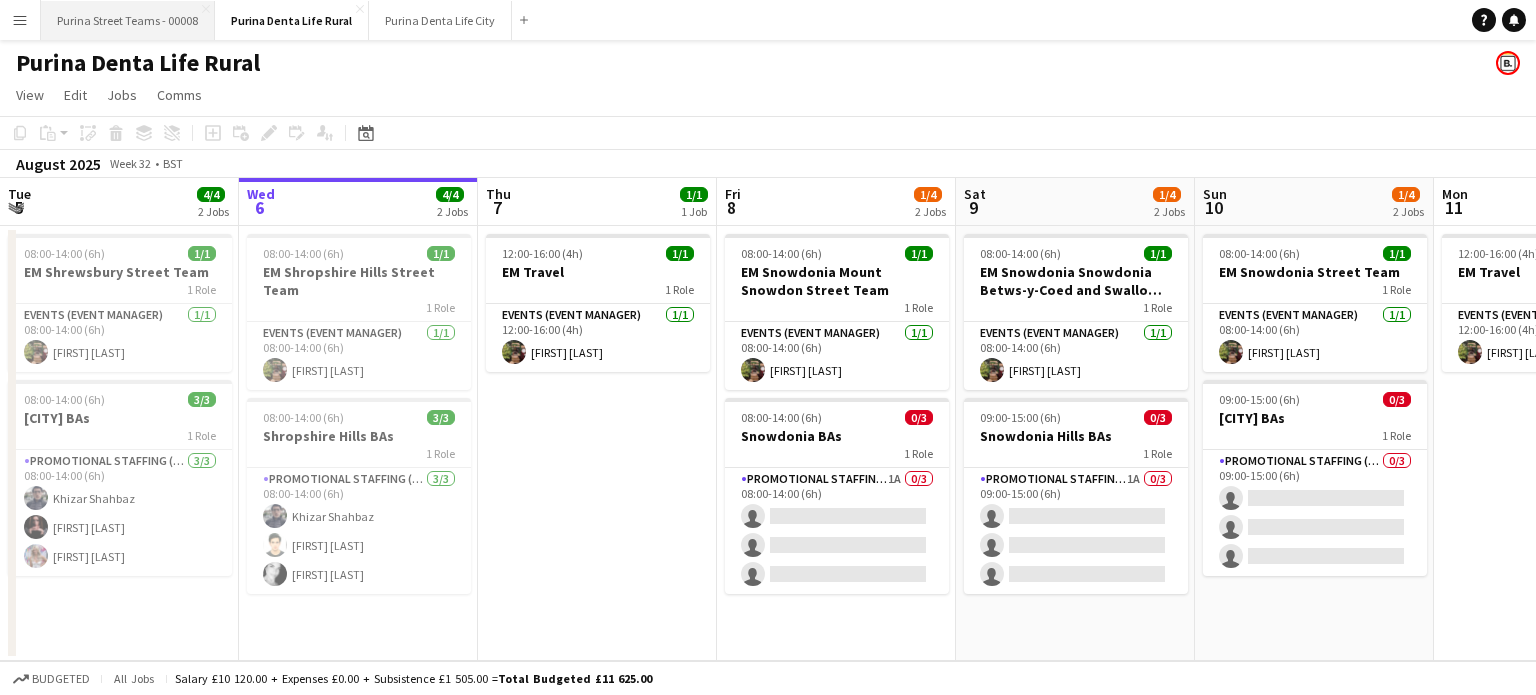 click on "Purina Street Teams - 00008
Close" at bounding box center (128, 20) 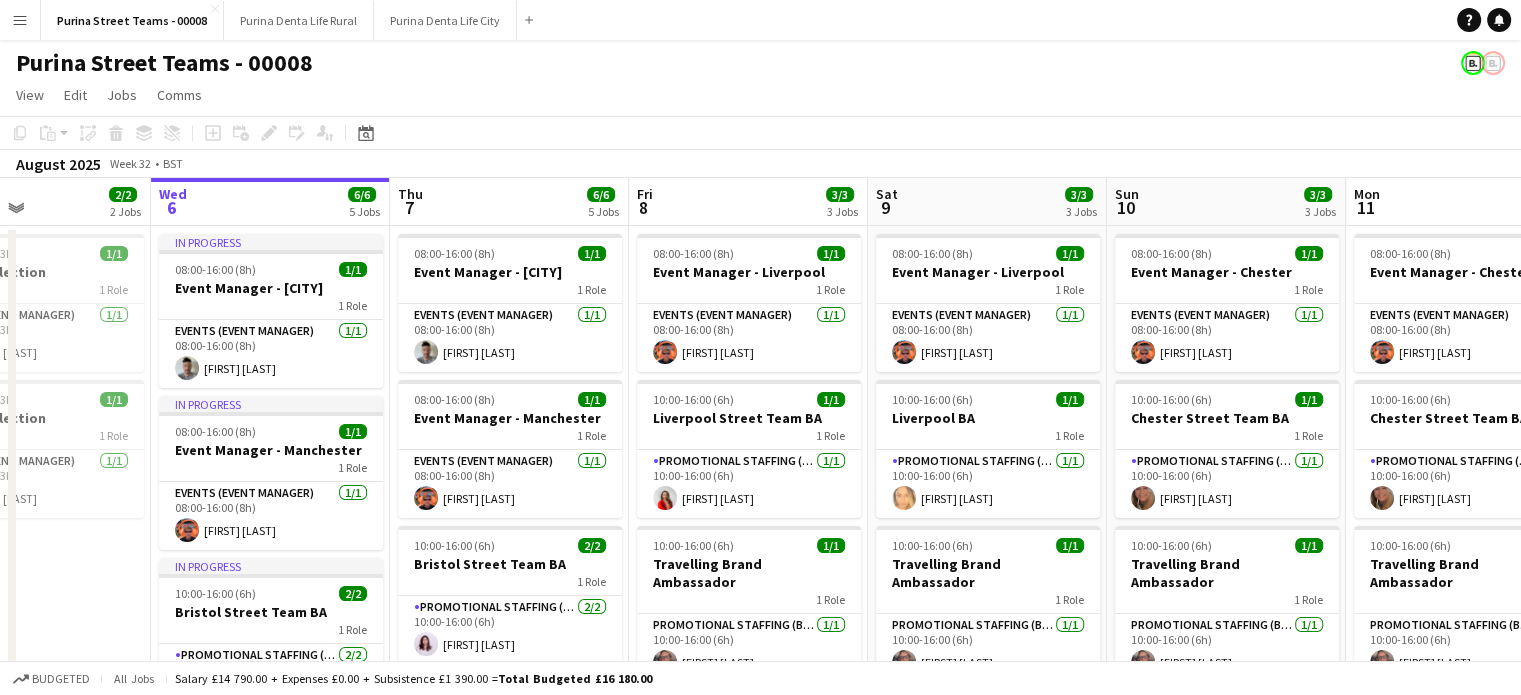 scroll, scrollTop: 0, scrollLeft: 578, axis: horizontal 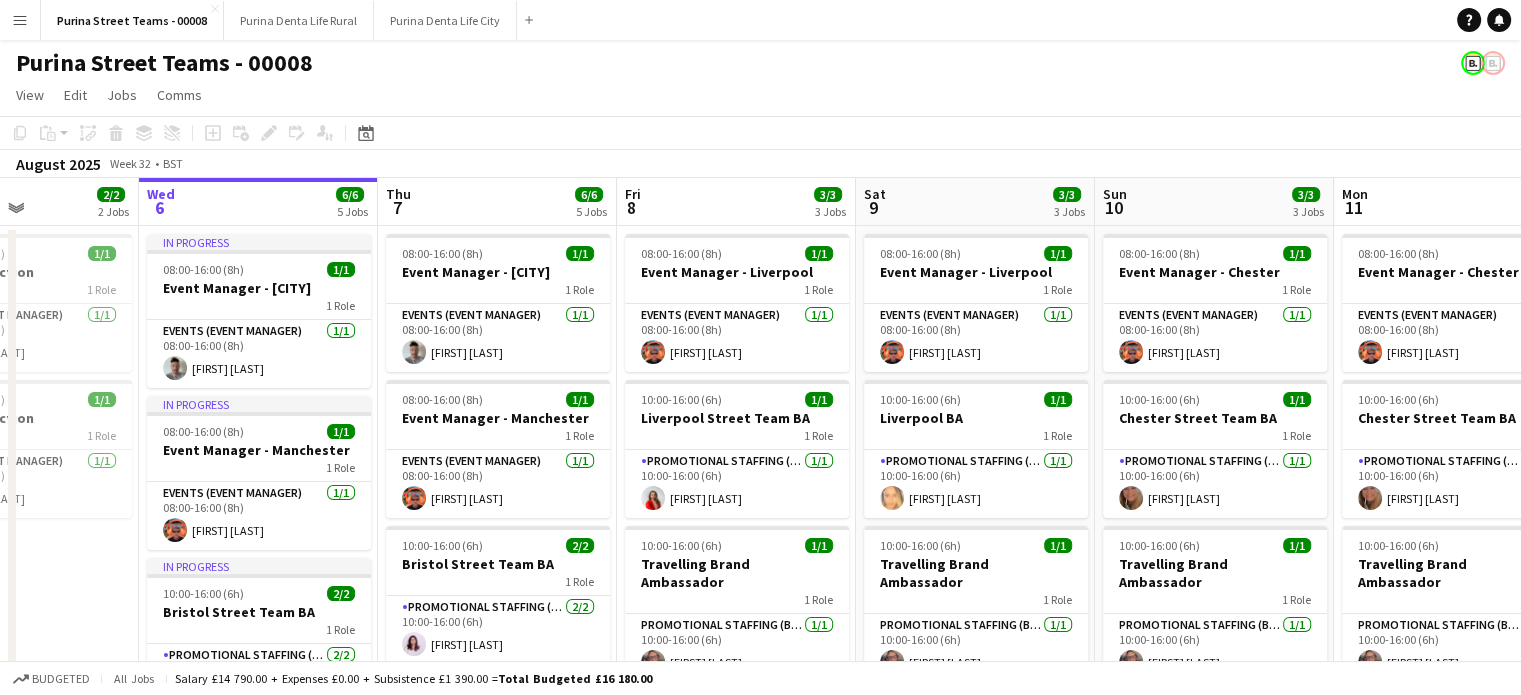 drag, startPoint x: 696, startPoint y: 511, endPoint x: 596, endPoint y: 486, distance: 103.077644 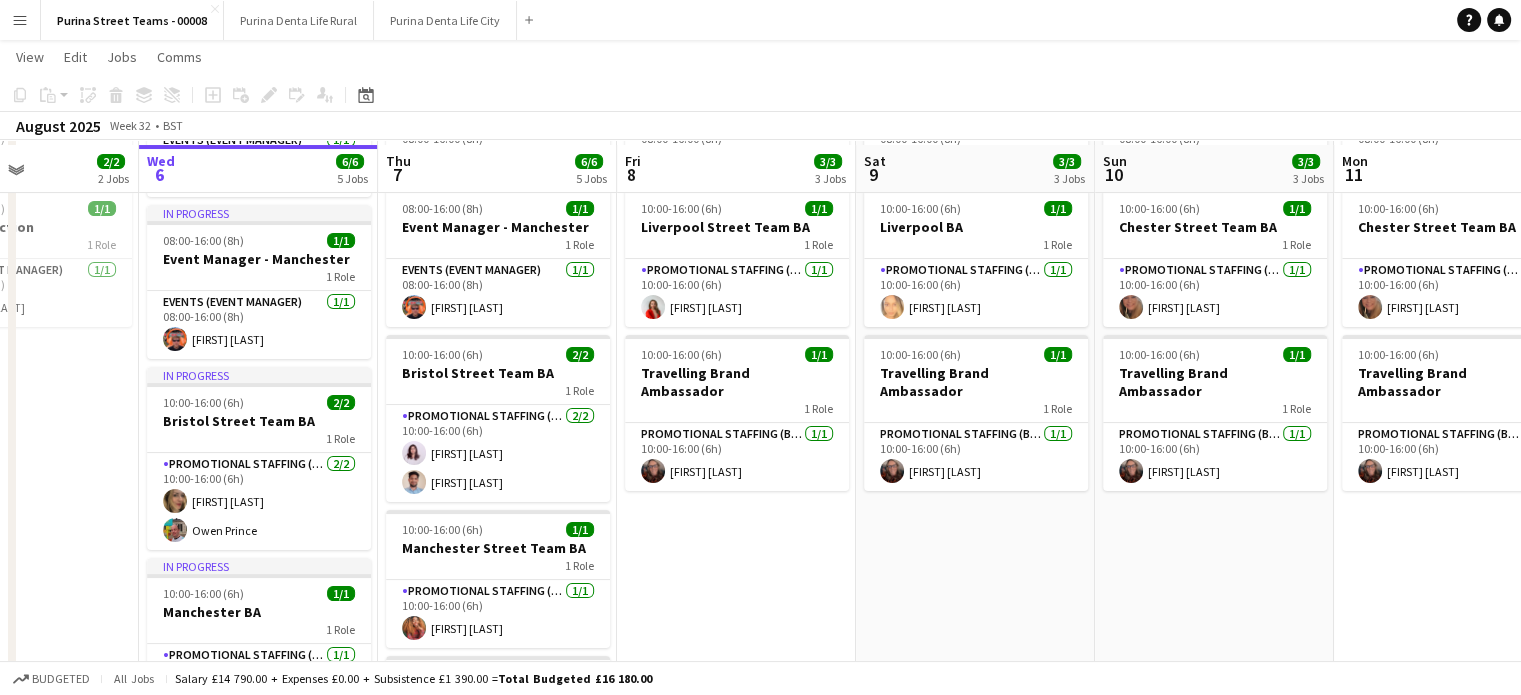 scroll, scrollTop: 196, scrollLeft: 0, axis: vertical 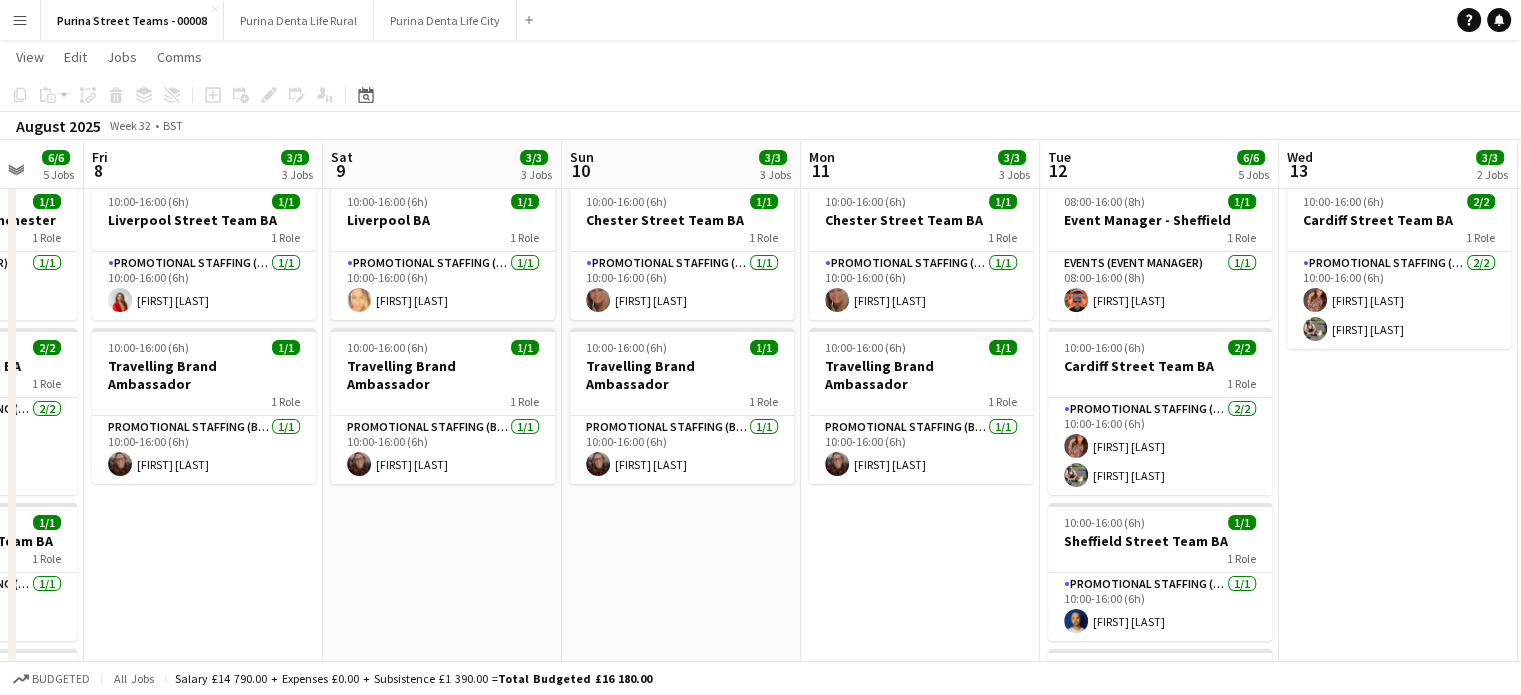 drag, startPoint x: 914, startPoint y: 539, endPoint x: 381, endPoint y: 495, distance: 534.81305 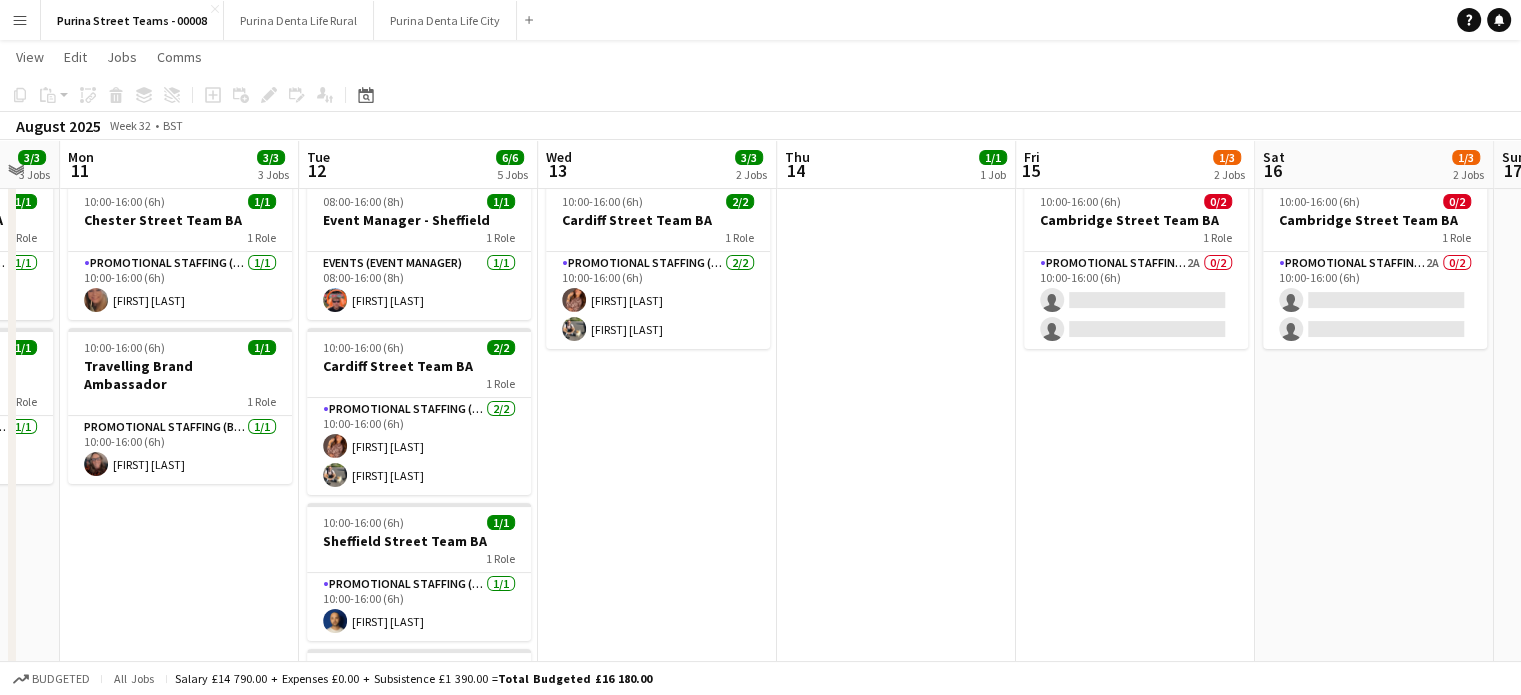 scroll, scrollTop: 0, scrollLeft: 897, axis: horizontal 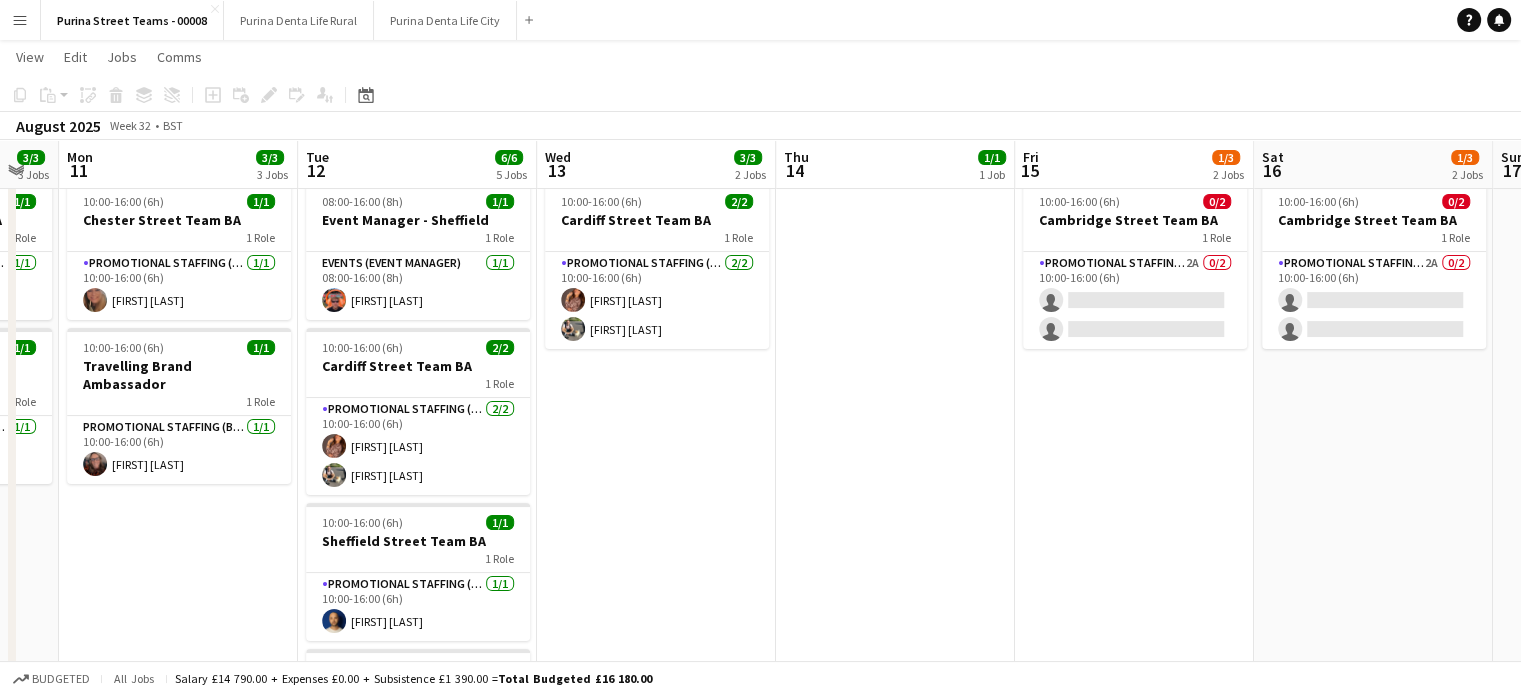 drag, startPoint x: 608, startPoint y: 459, endPoint x: 480, endPoint y: 463, distance: 128.06248 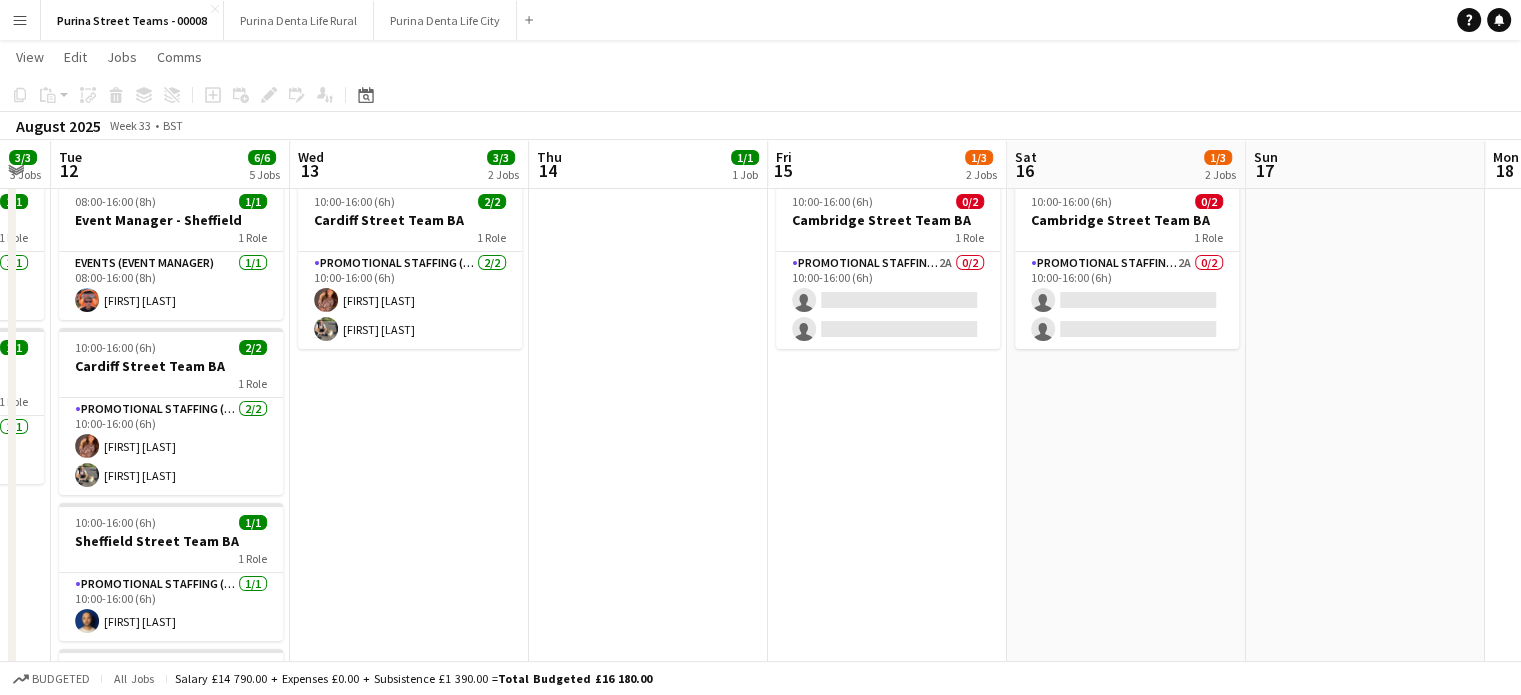 scroll, scrollTop: 0, scrollLeft: 914, axis: horizontal 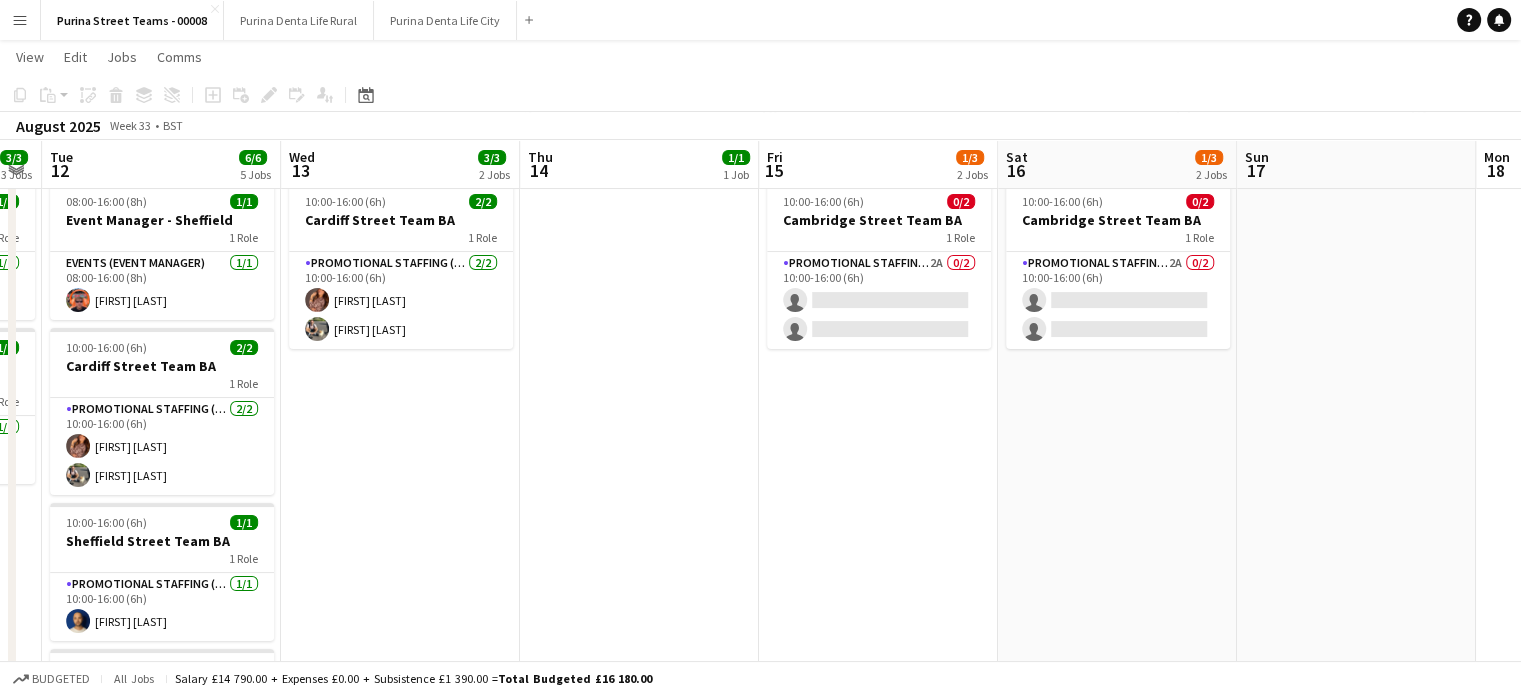 drag, startPoint x: 1304, startPoint y: 470, endPoint x: 1048, endPoint y: 498, distance: 257.5267 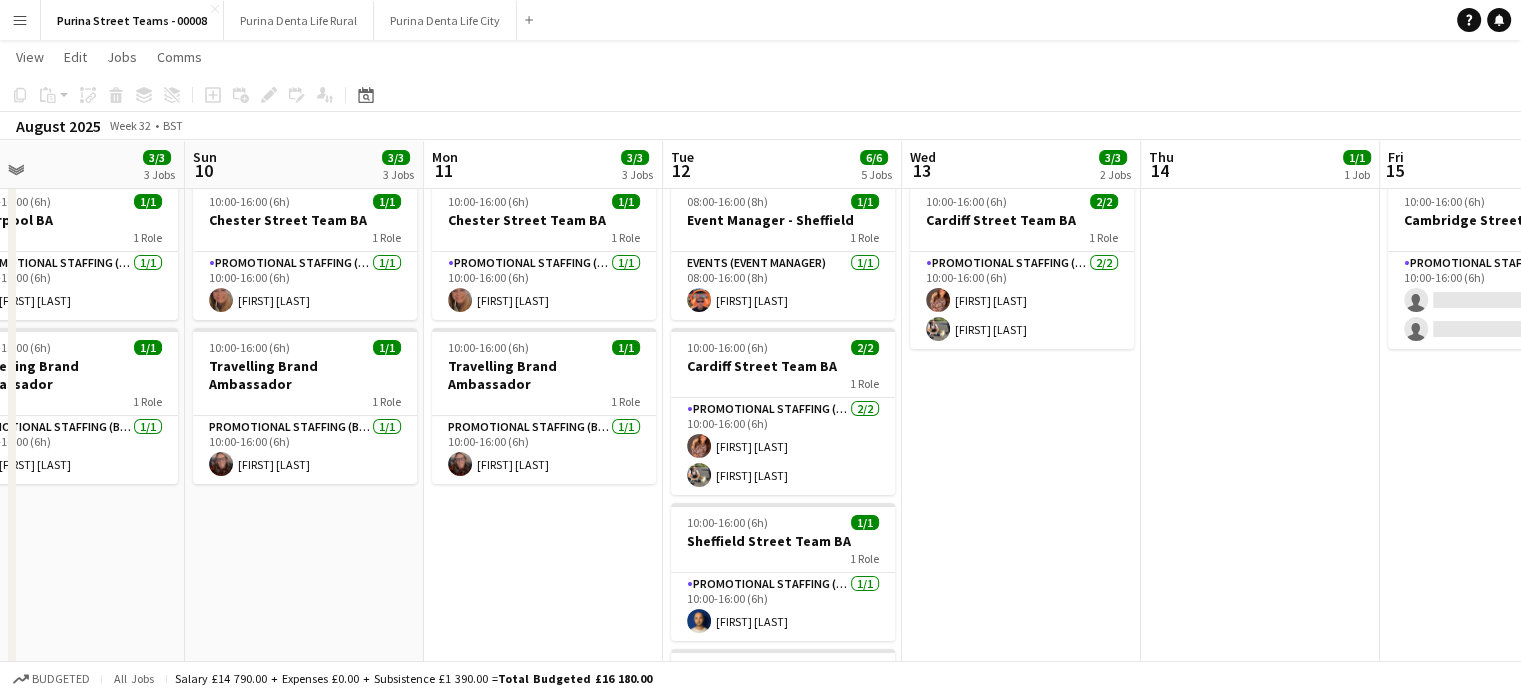 scroll, scrollTop: 0, scrollLeft: 531, axis: horizontal 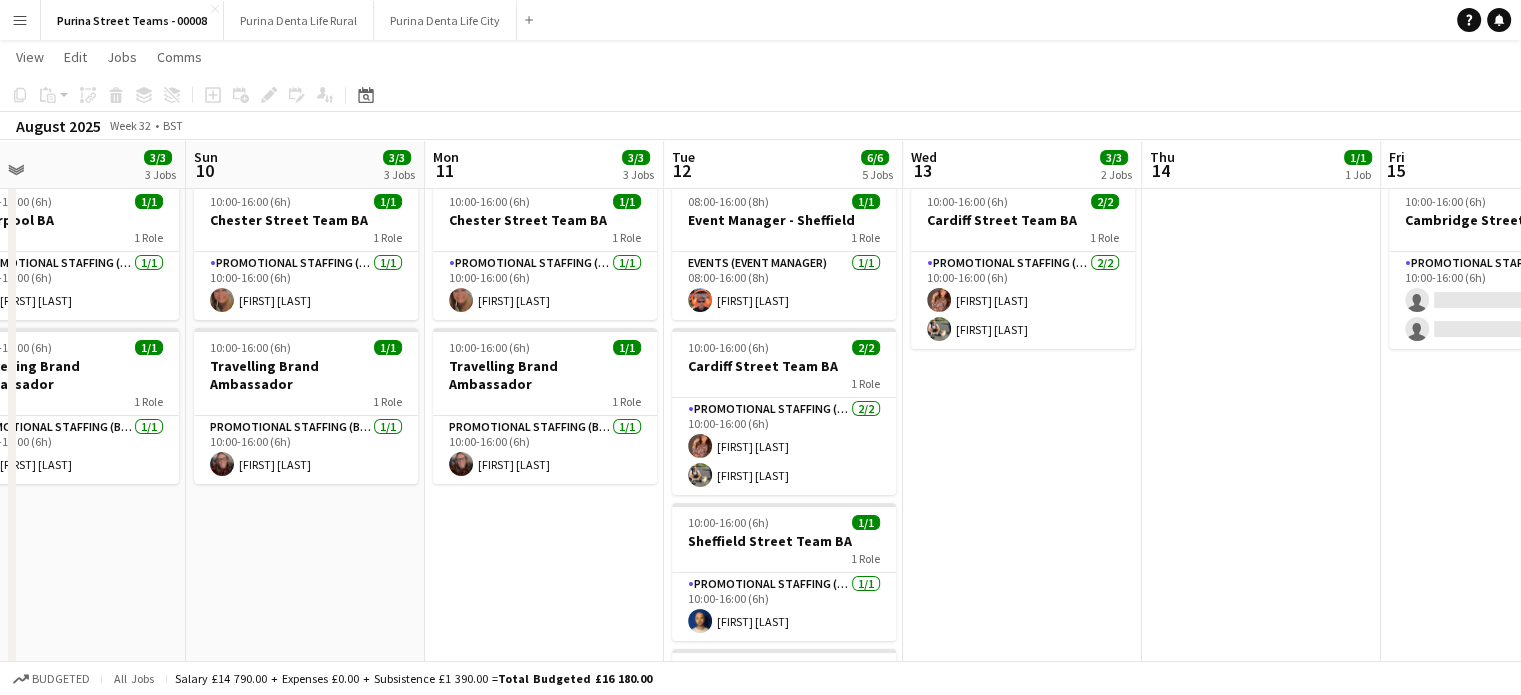 drag, startPoint x: 568, startPoint y: 434, endPoint x: 1190, endPoint y: 419, distance: 622.18085 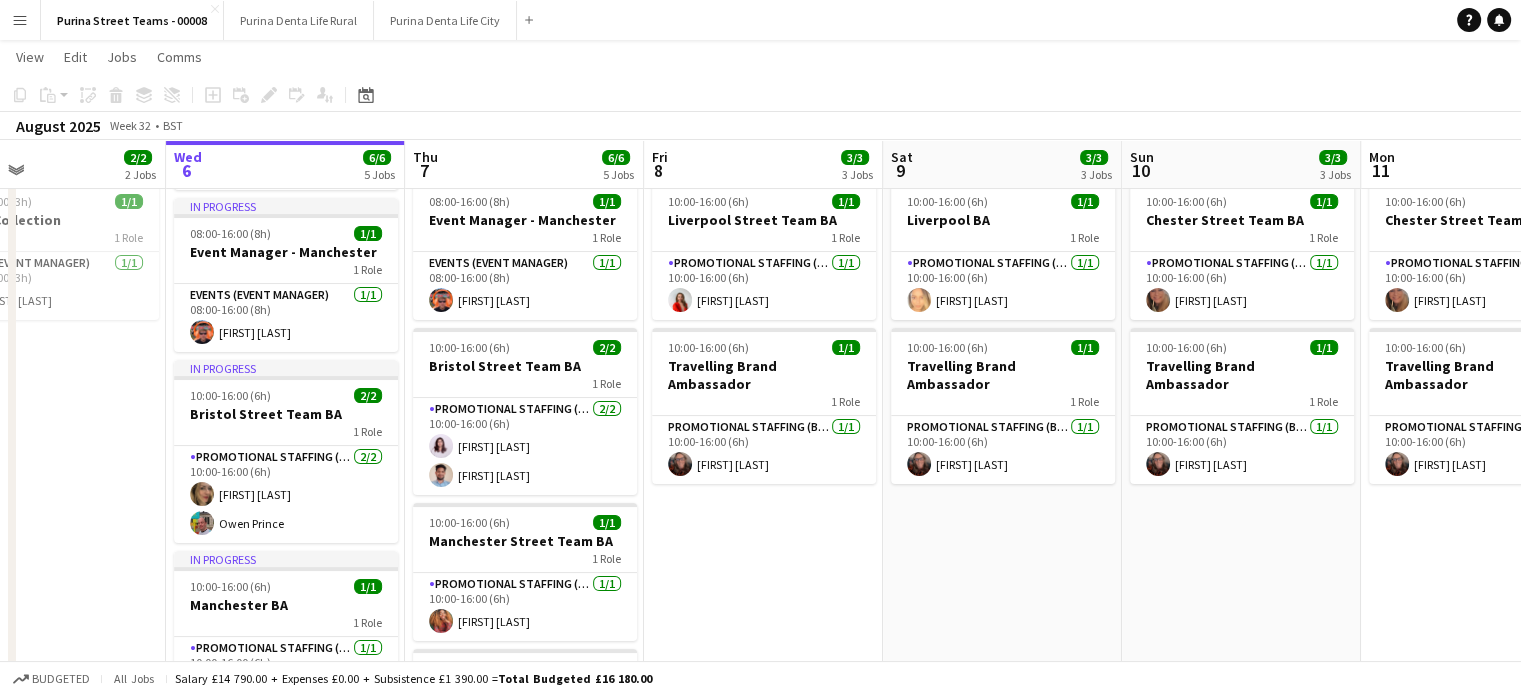 drag, startPoint x: 508, startPoint y: 538, endPoint x: 1443, endPoint y: 500, distance: 935.77185 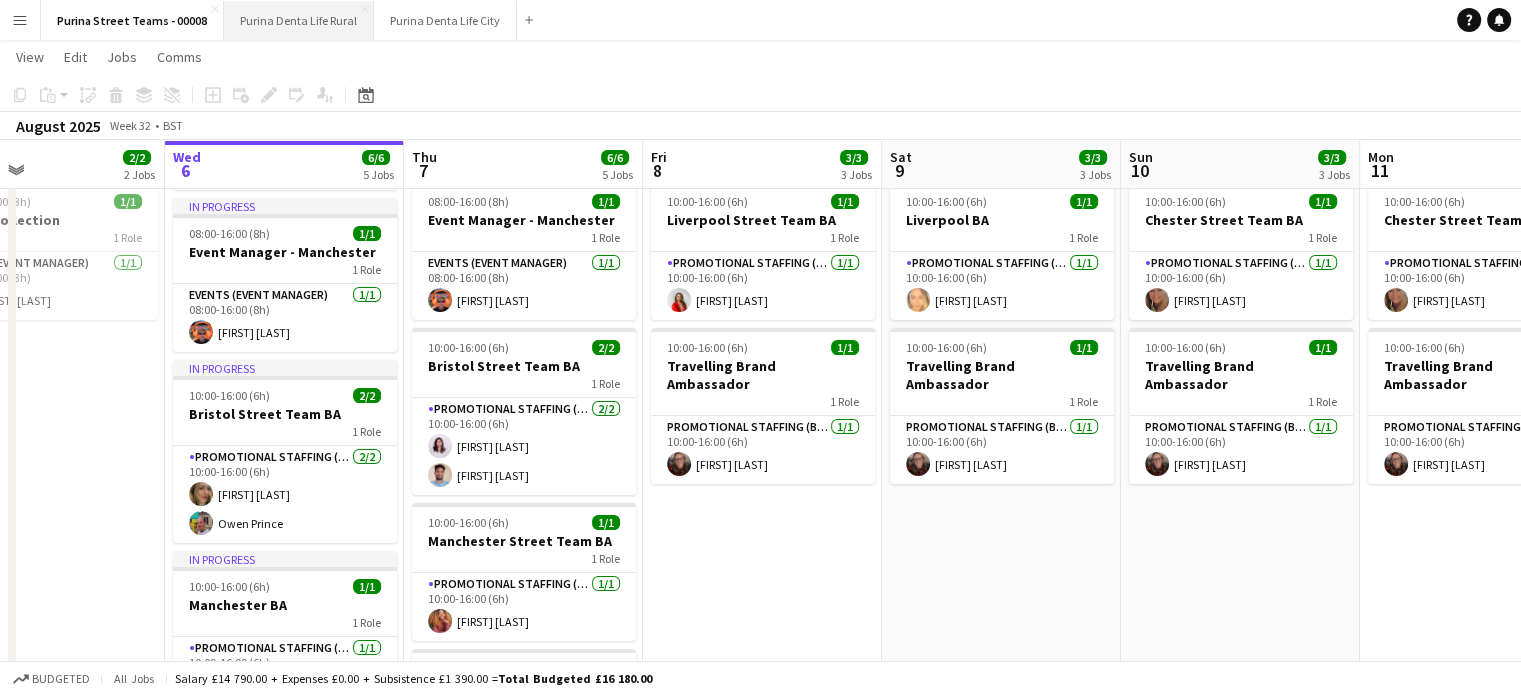 click on "Purina Denta Life Rural
Close" at bounding box center [299, 20] 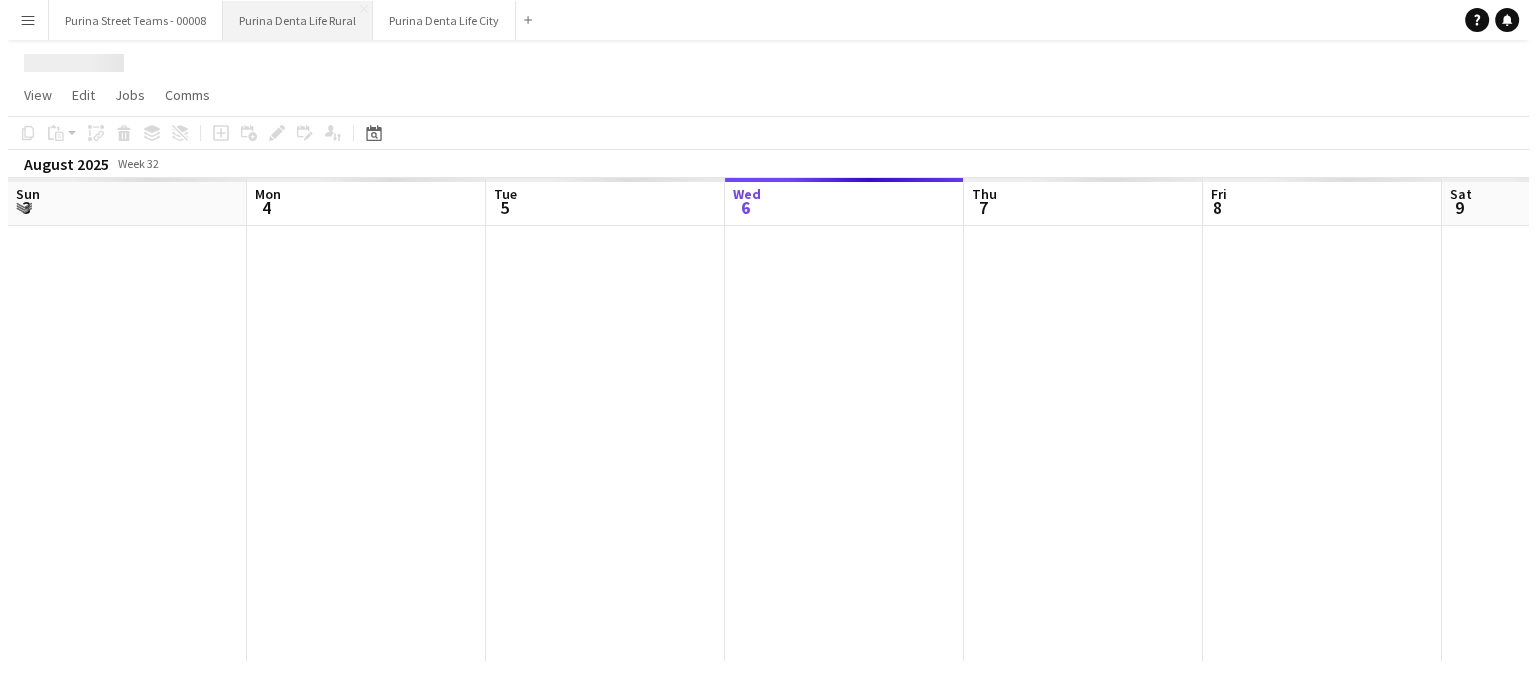 scroll, scrollTop: 0, scrollLeft: 0, axis: both 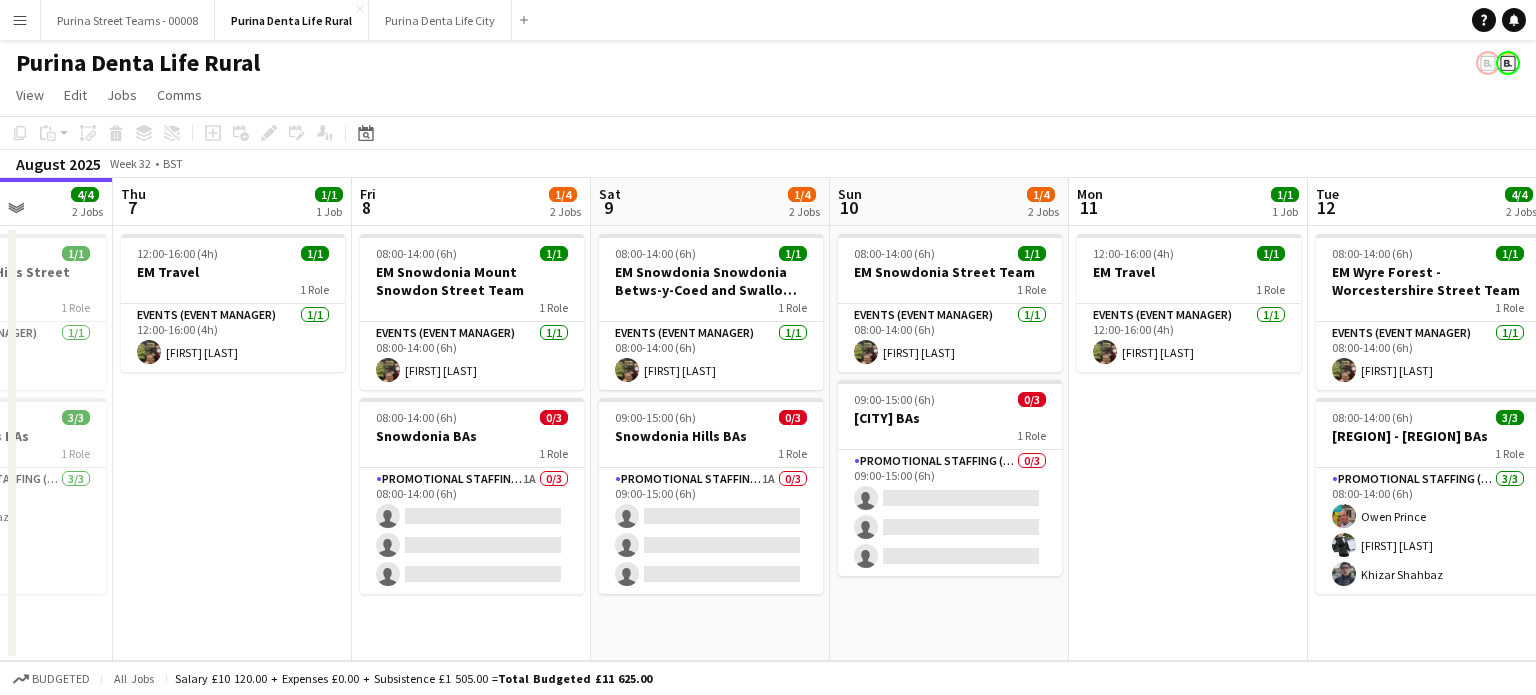 drag, startPoint x: 591, startPoint y: 487, endPoint x: 226, endPoint y: 471, distance: 365.35052 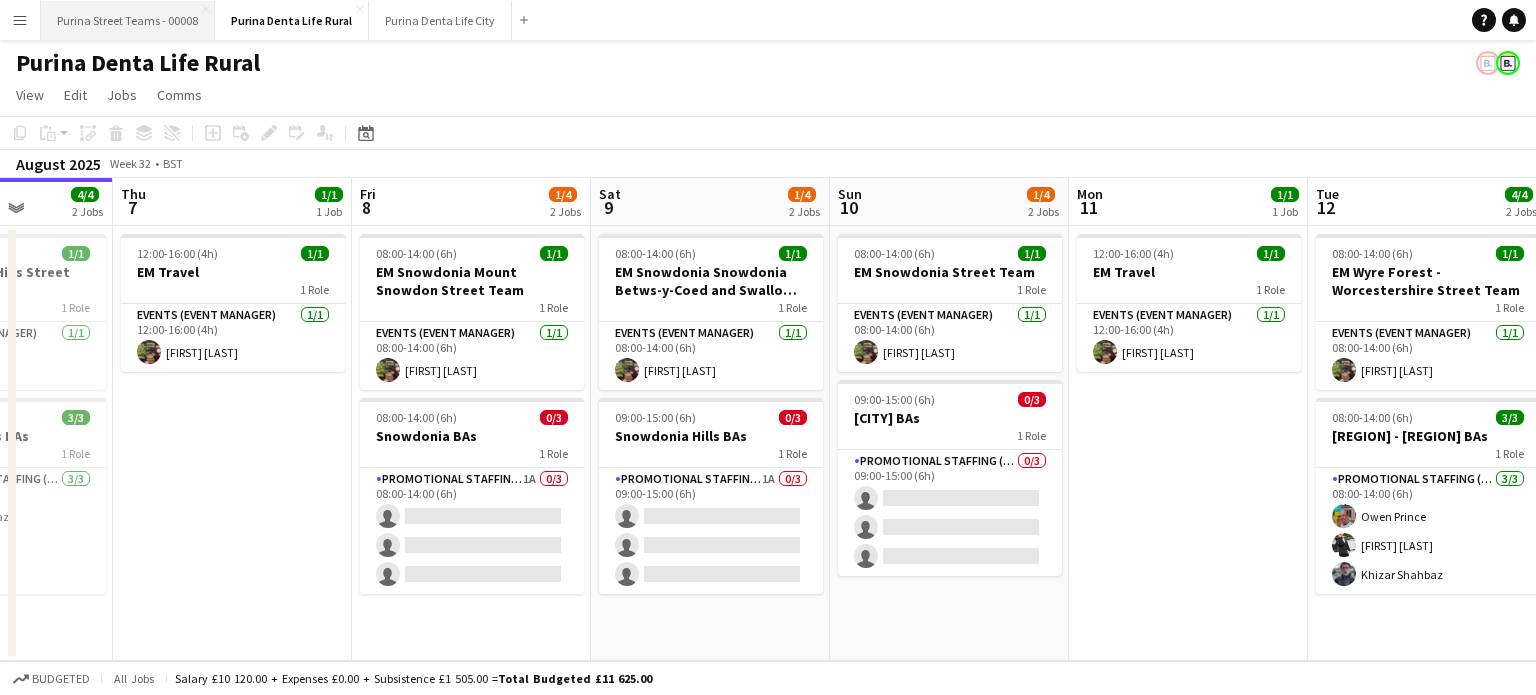click on "Purina Street Teams - 00008
Close" at bounding box center (128, 20) 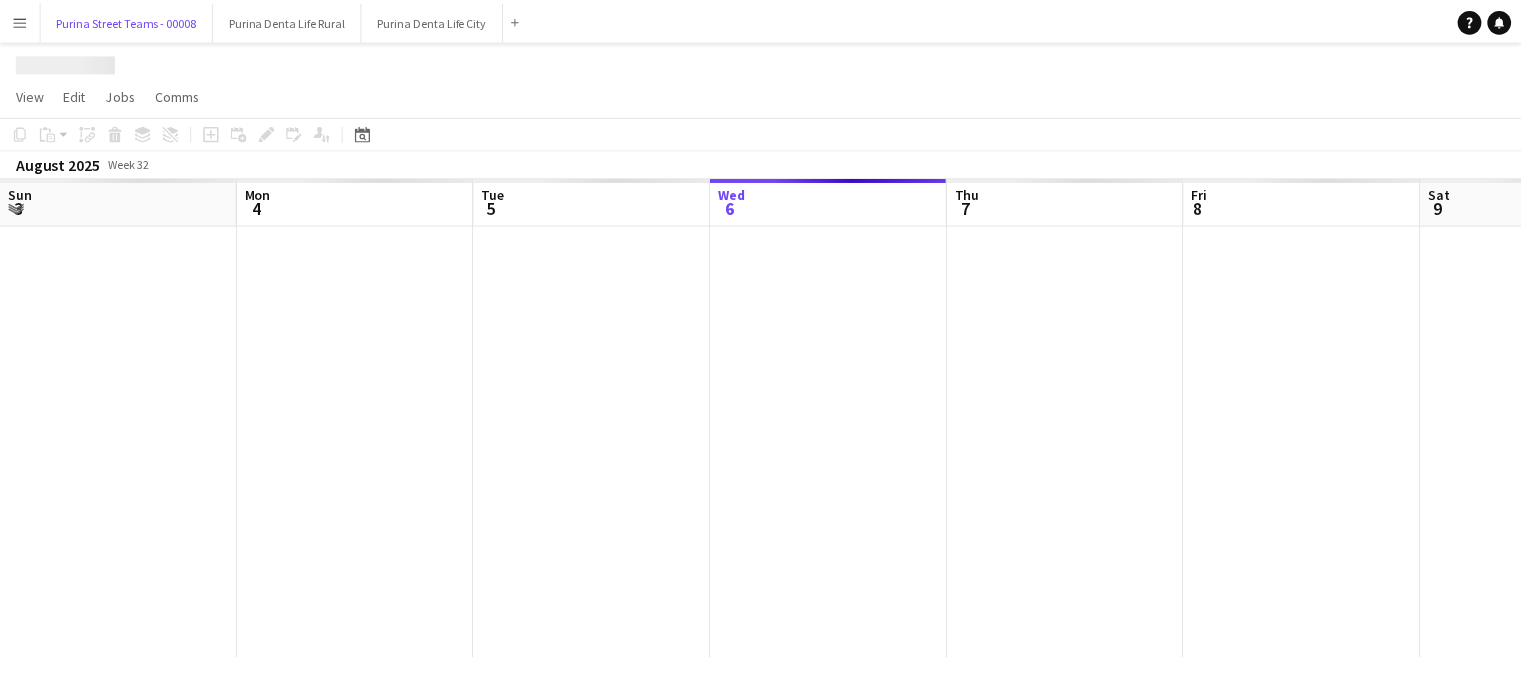 scroll, scrollTop: 0, scrollLeft: 478, axis: horizontal 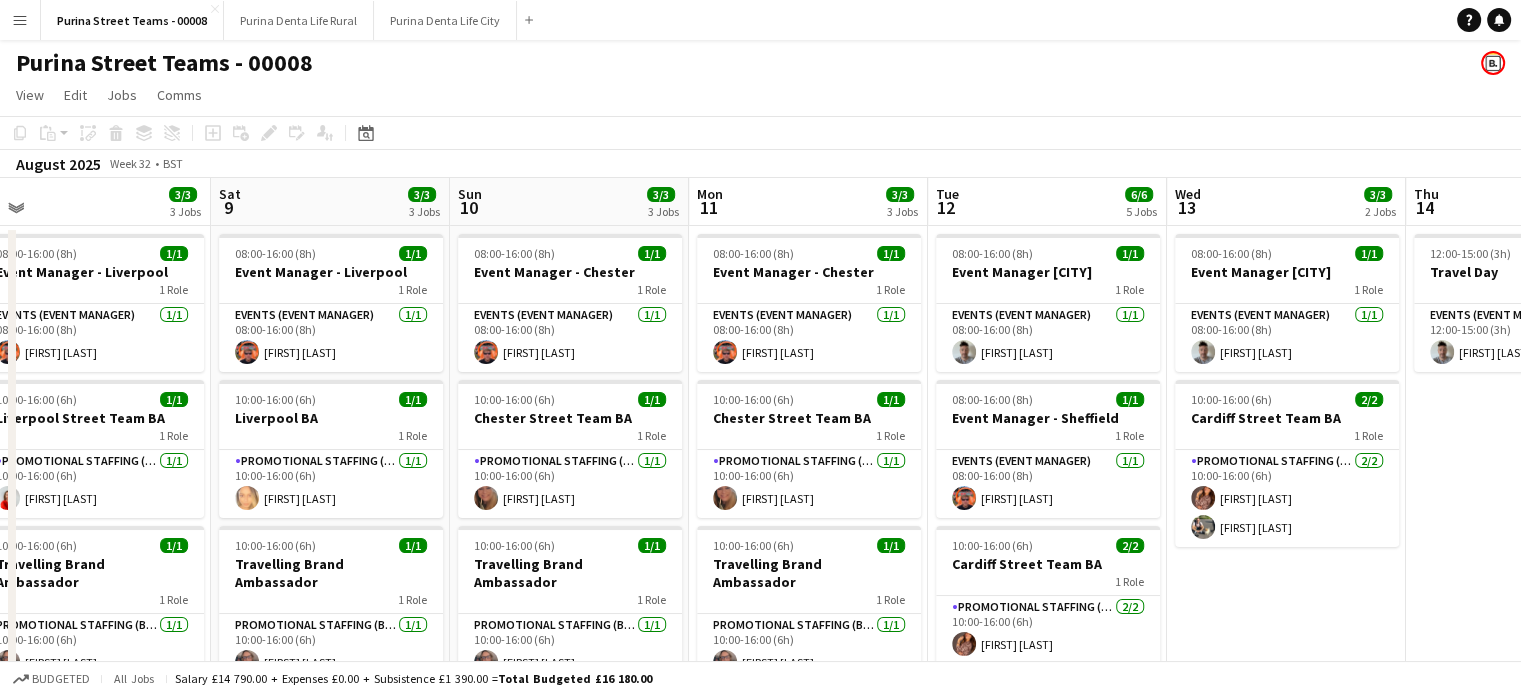 drag, startPoint x: 1241, startPoint y: 419, endPoint x: 503, endPoint y: 366, distance: 739.9007 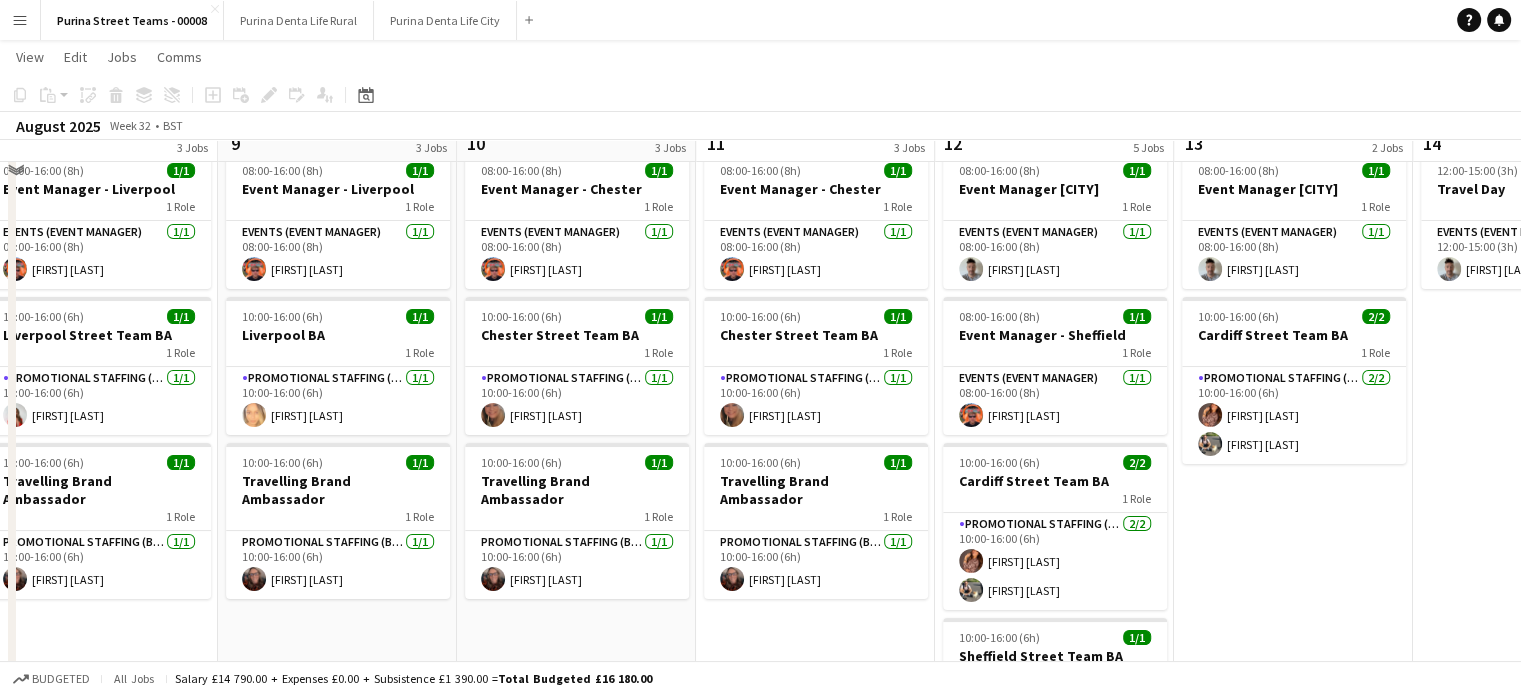 scroll, scrollTop: 88, scrollLeft: 0, axis: vertical 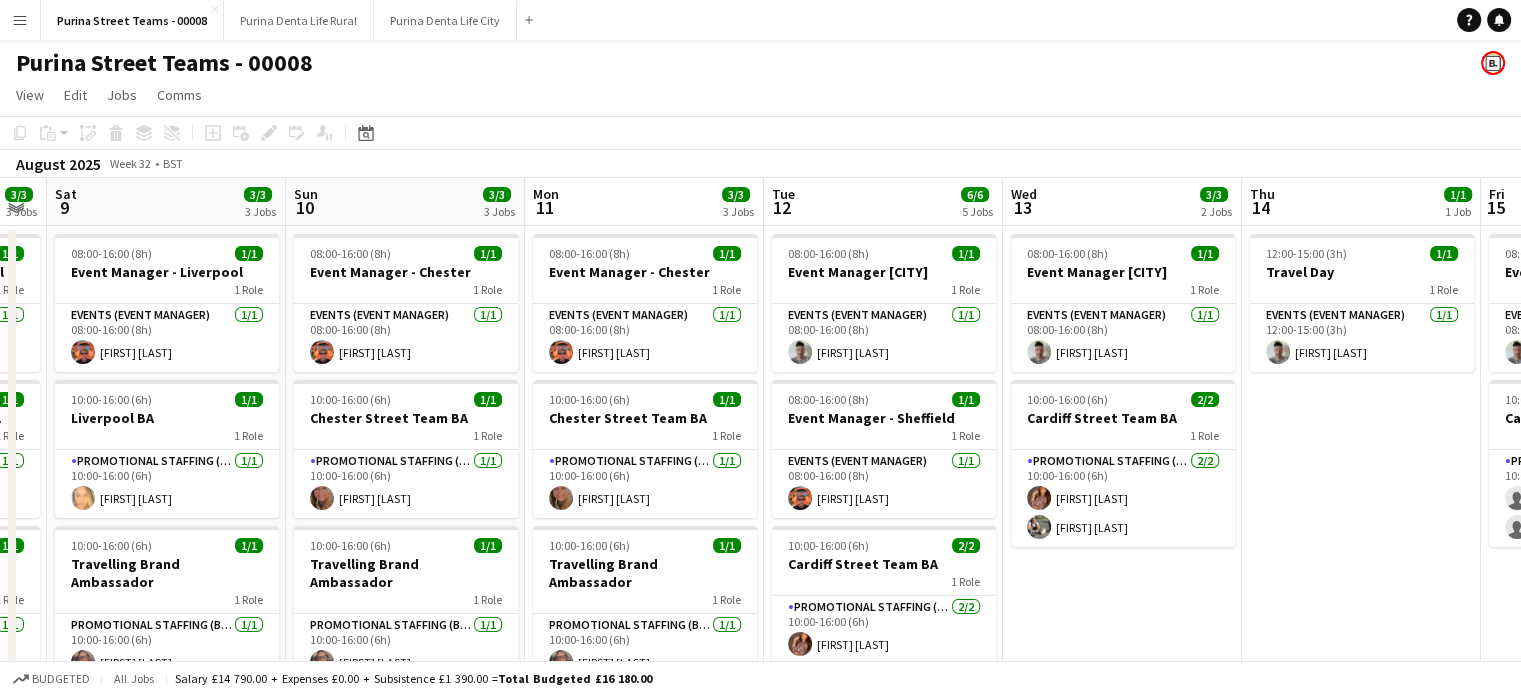 drag, startPoint x: 1260, startPoint y: 563, endPoint x: 1089, endPoint y: 527, distance: 174.7484 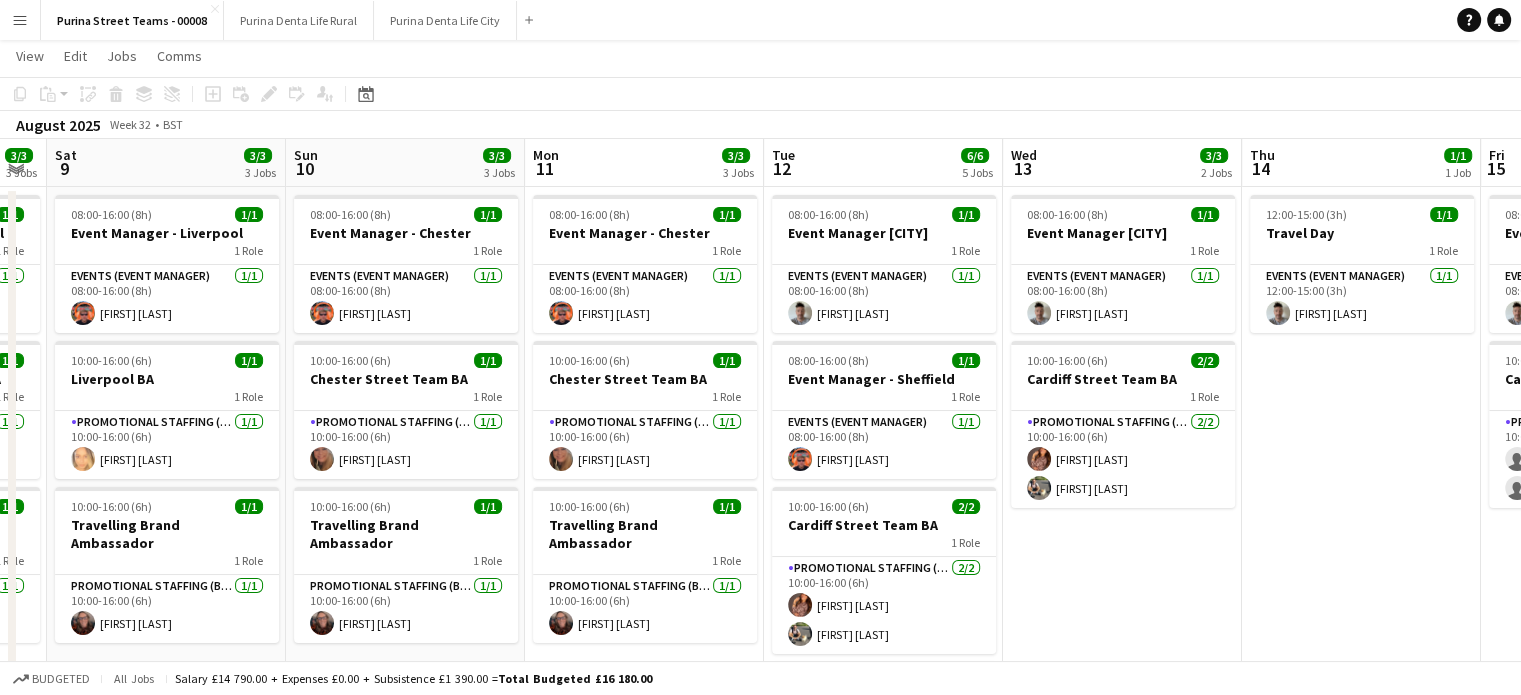 scroll, scrollTop: 37, scrollLeft: 0, axis: vertical 